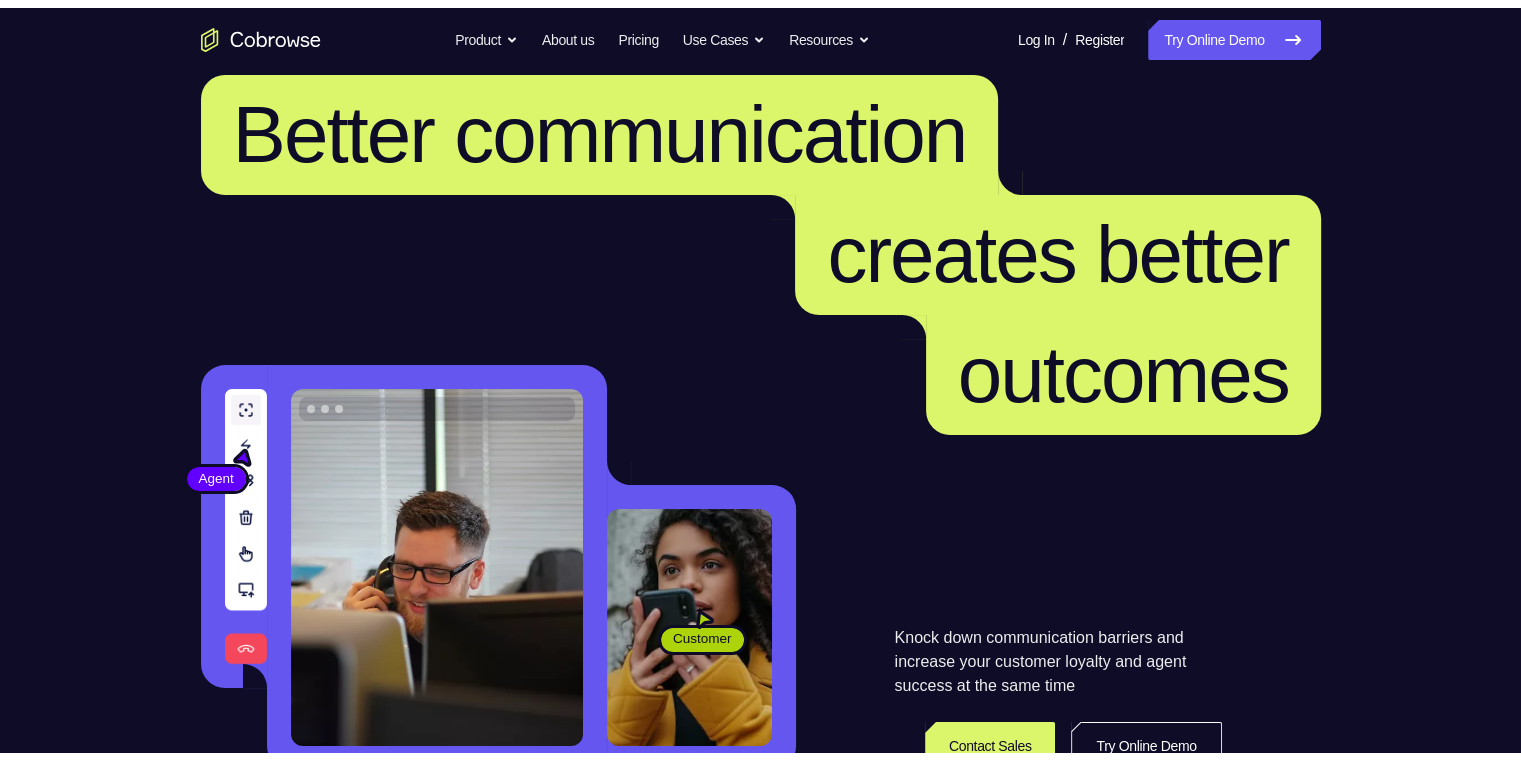 scroll, scrollTop: 200, scrollLeft: 0, axis: vertical 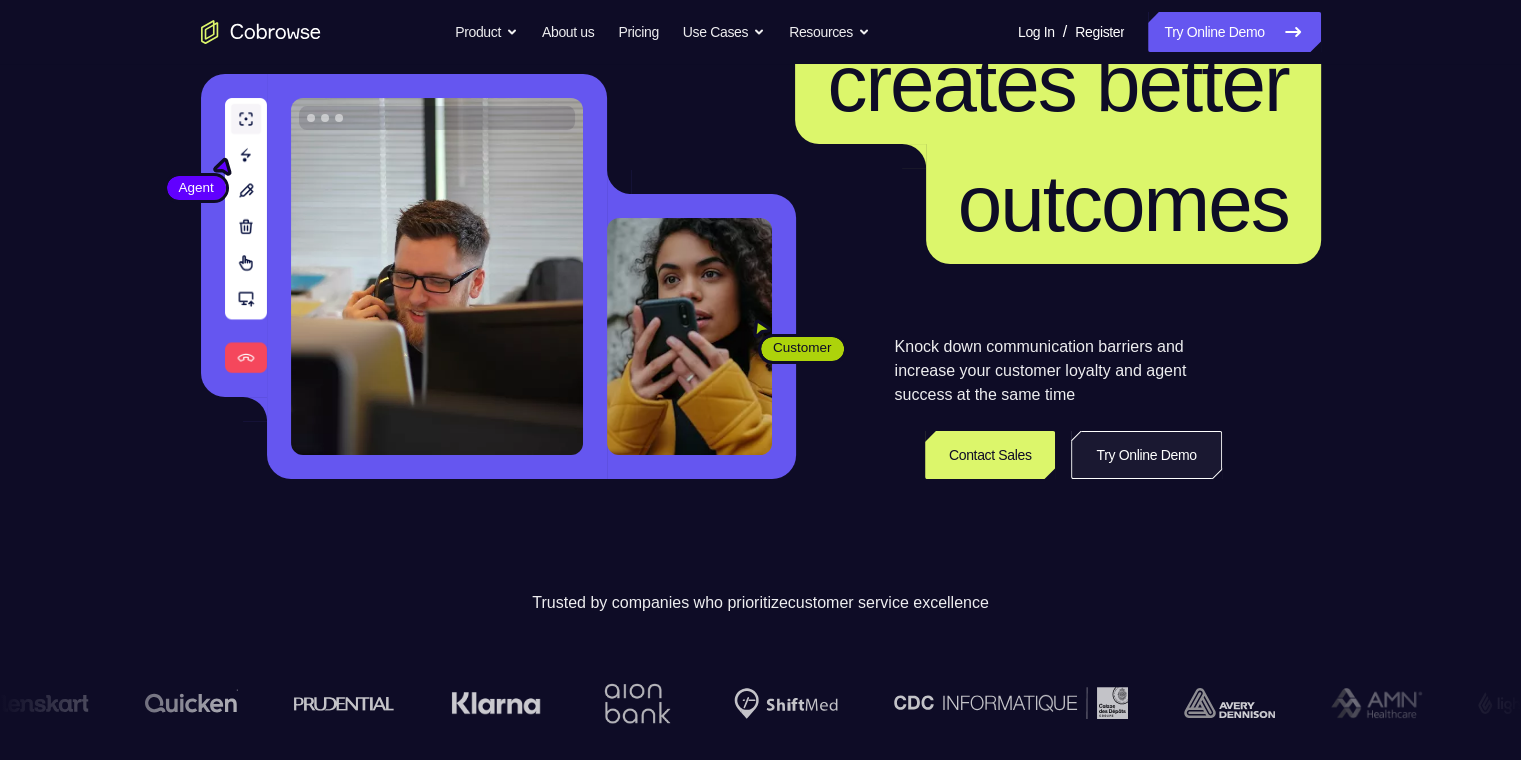 click on "Try Online Demo" at bounding box center [1146, 455] 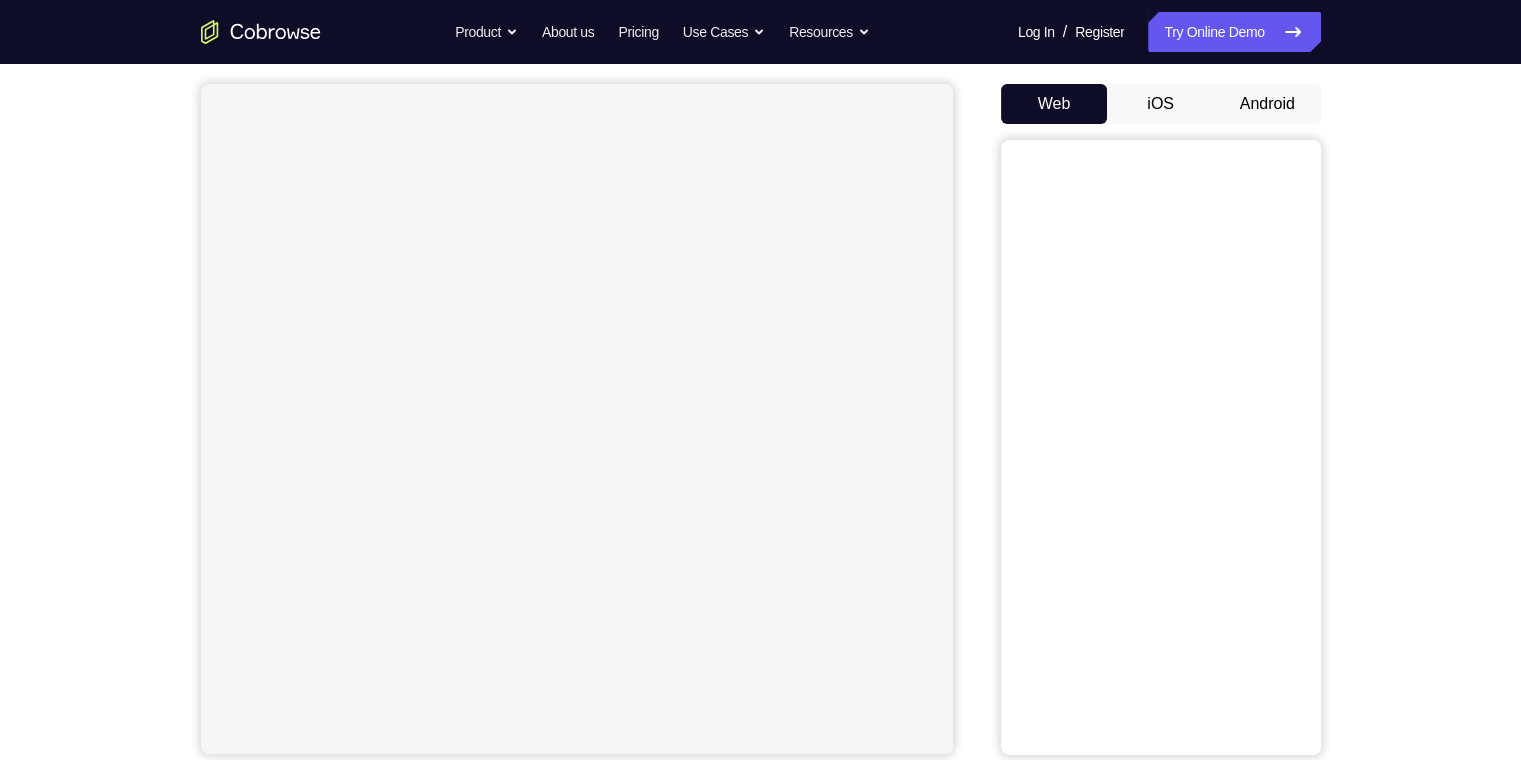 scroll, scrollTop: 0, scrollLeft: 0, axis: both 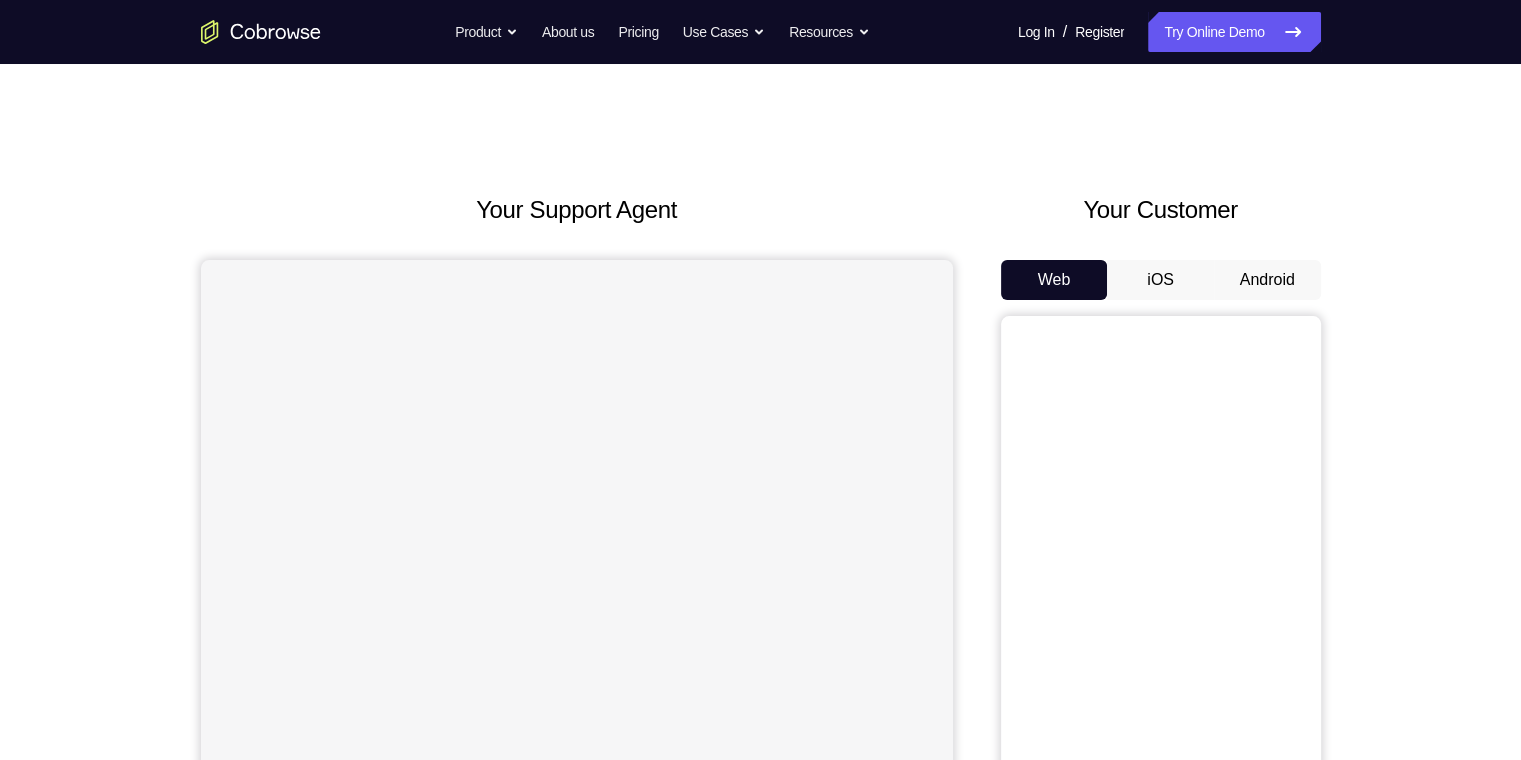 click on "Android" at bounding box center (1267, 280) 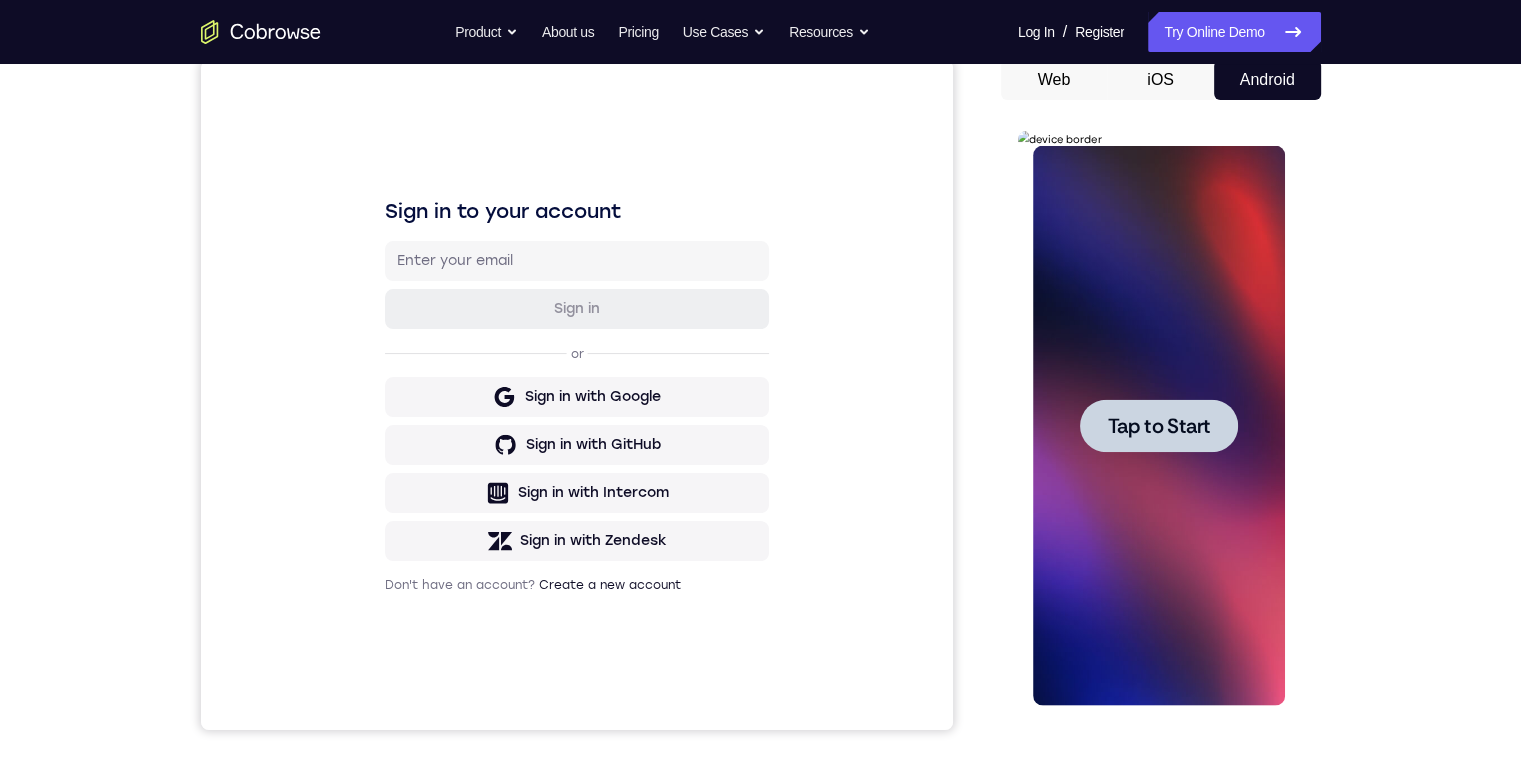 scroll, scrollTop: 0, scrollLeft: 0, axis: both 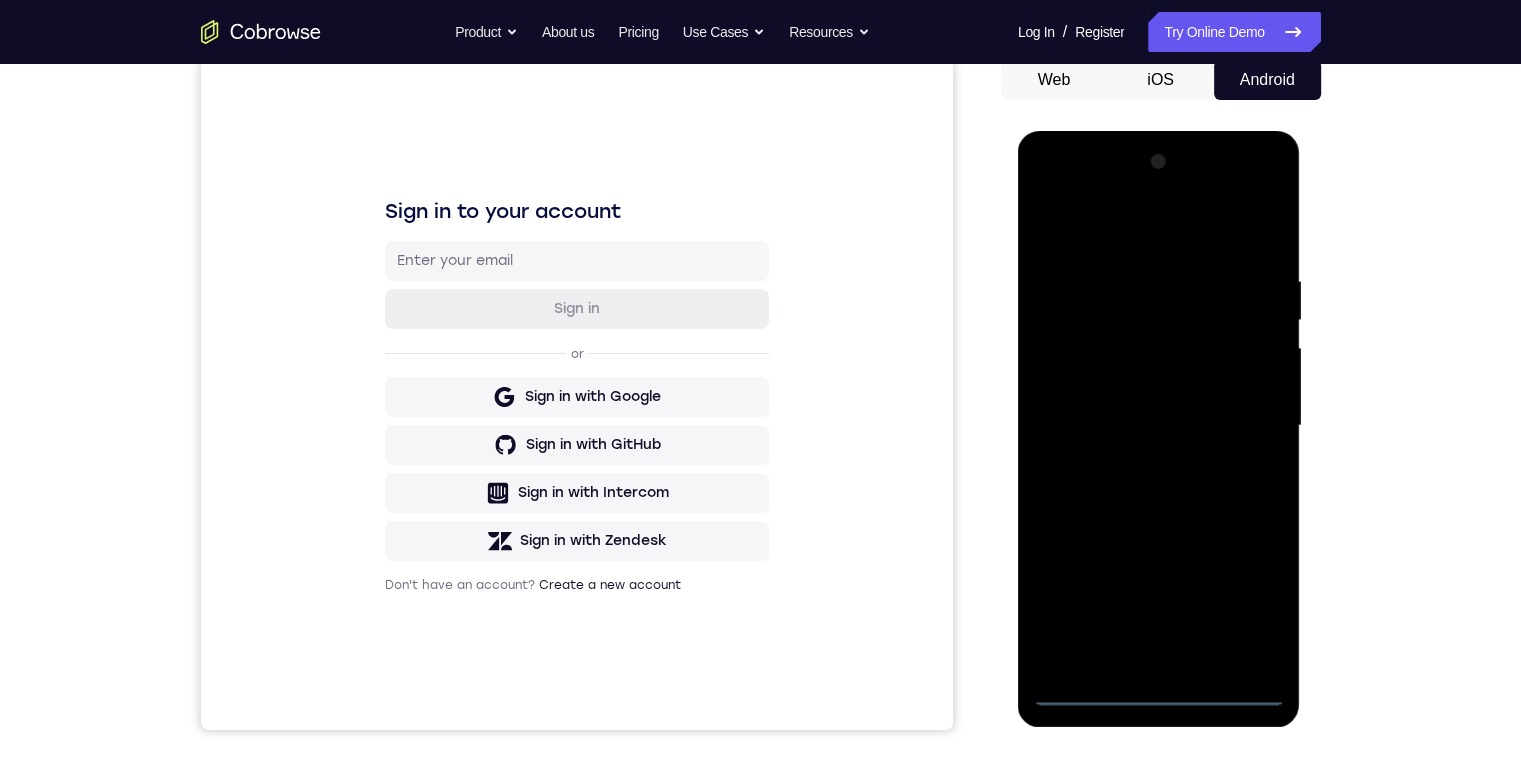 click at bounding box center [1159, 426] 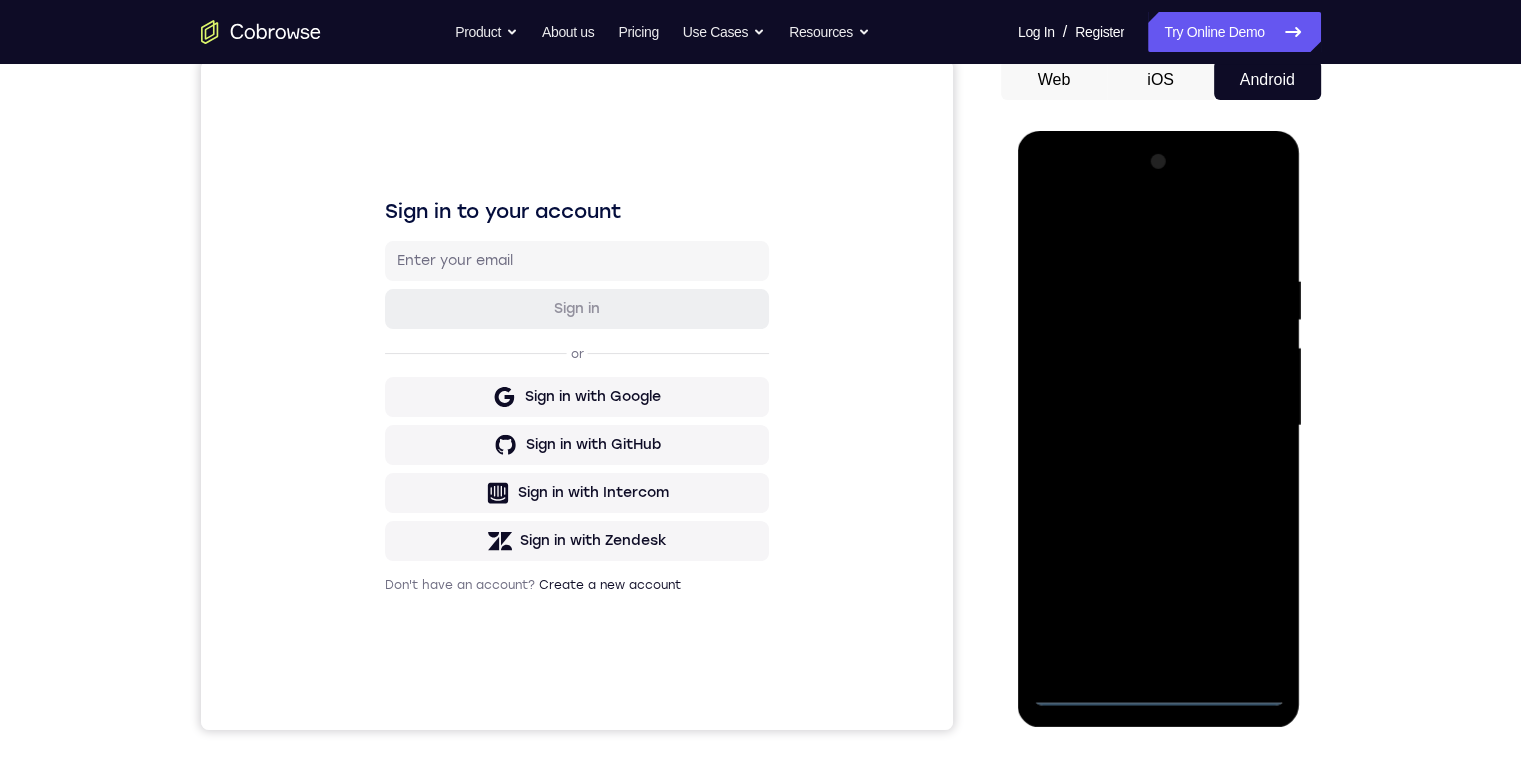 click at bounding box center [1159, 426] 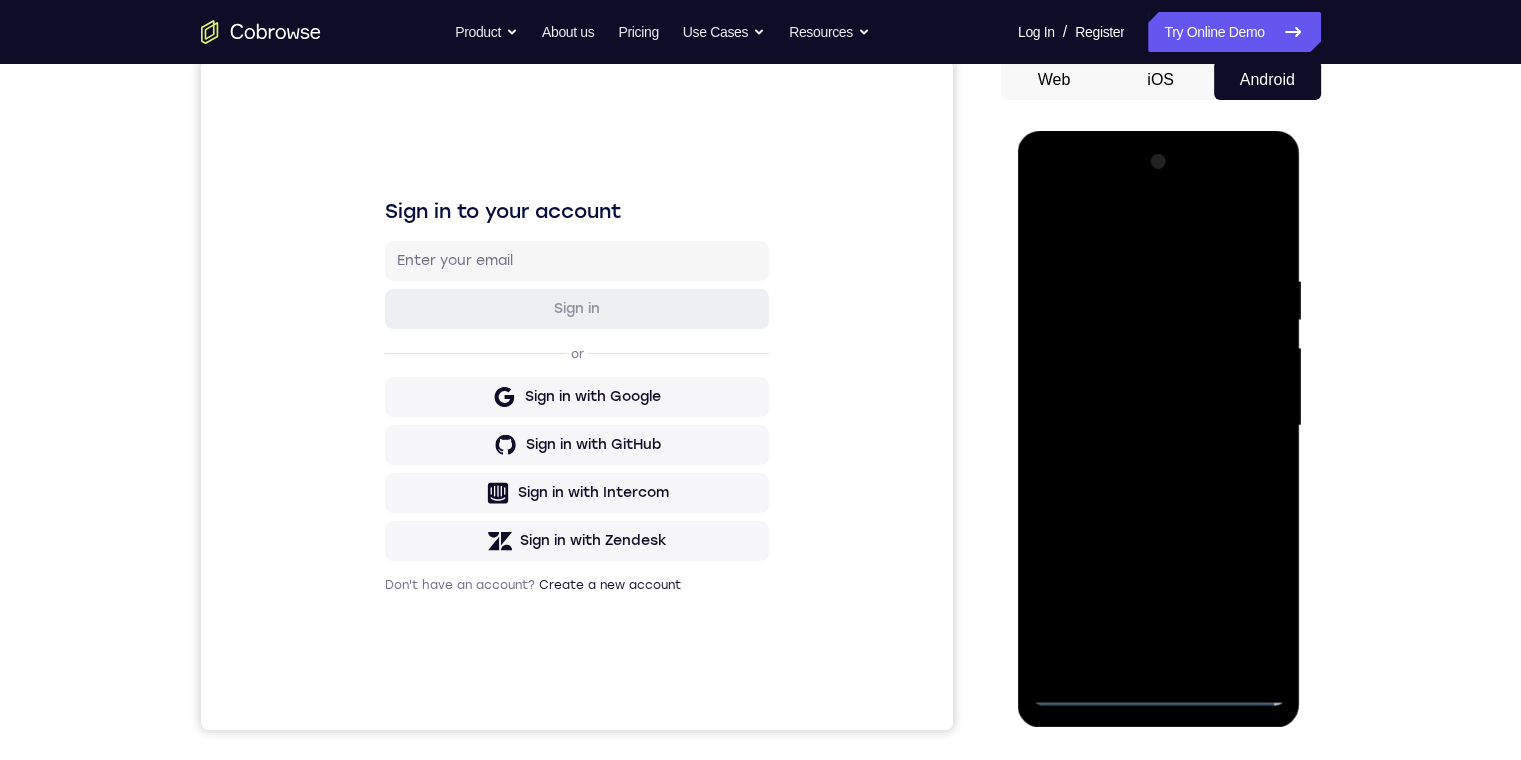 drag, startPoint x: 1158, startPoint y: 687, endPoint x: 1182, endPoint y: 691, distance: 24.33105 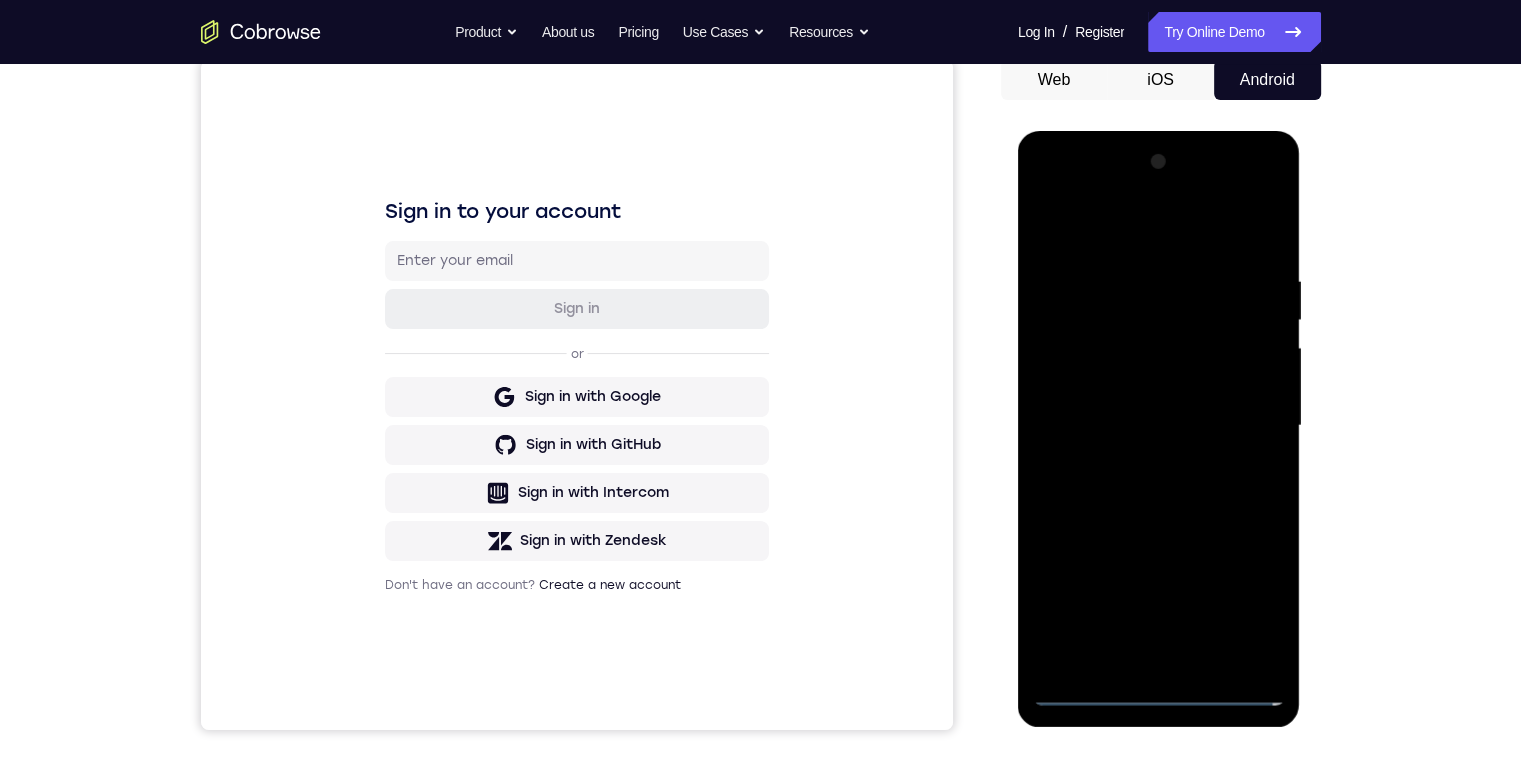 click at bounding box center (1159, 426) 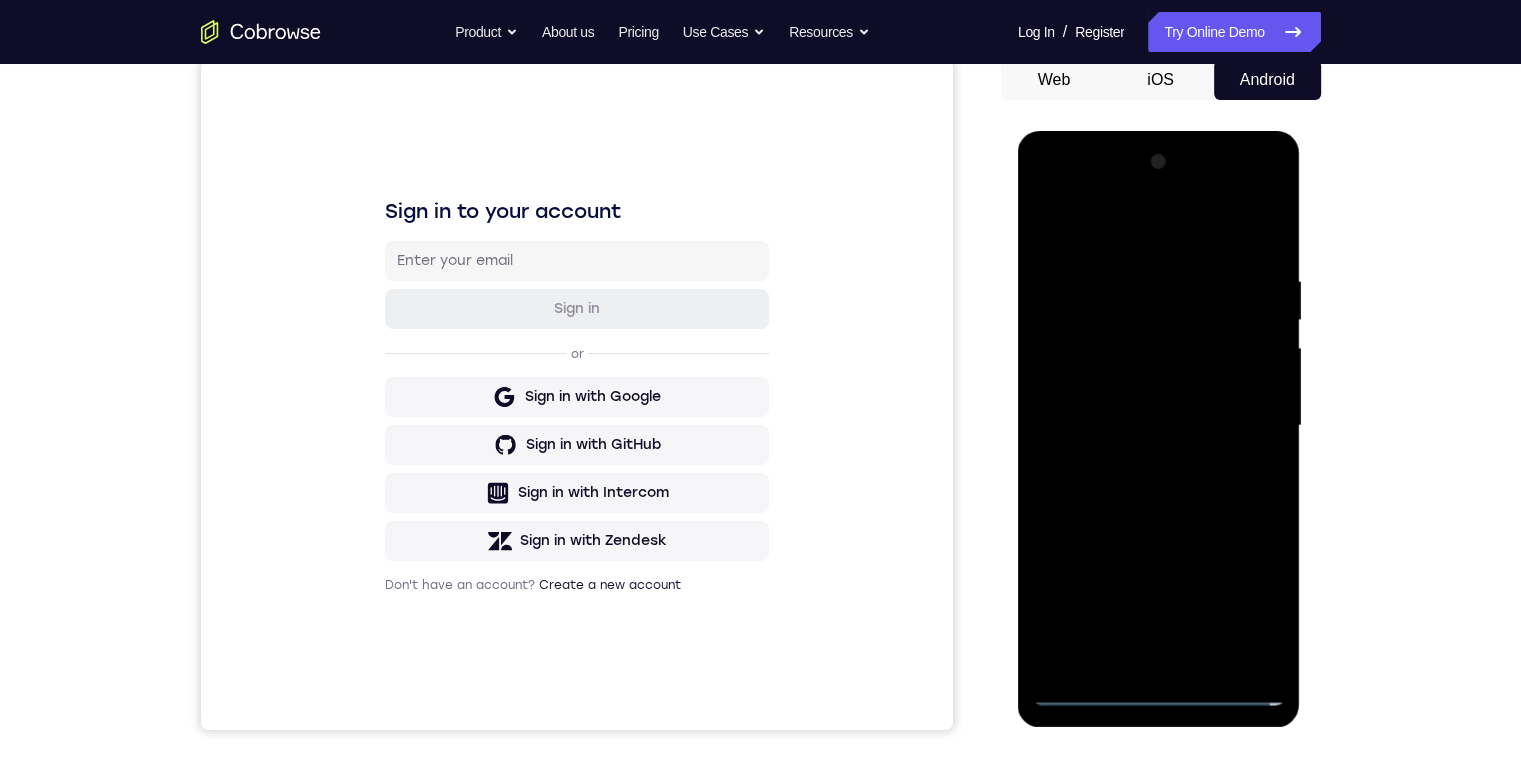 click at bounding box center [1159, 426] 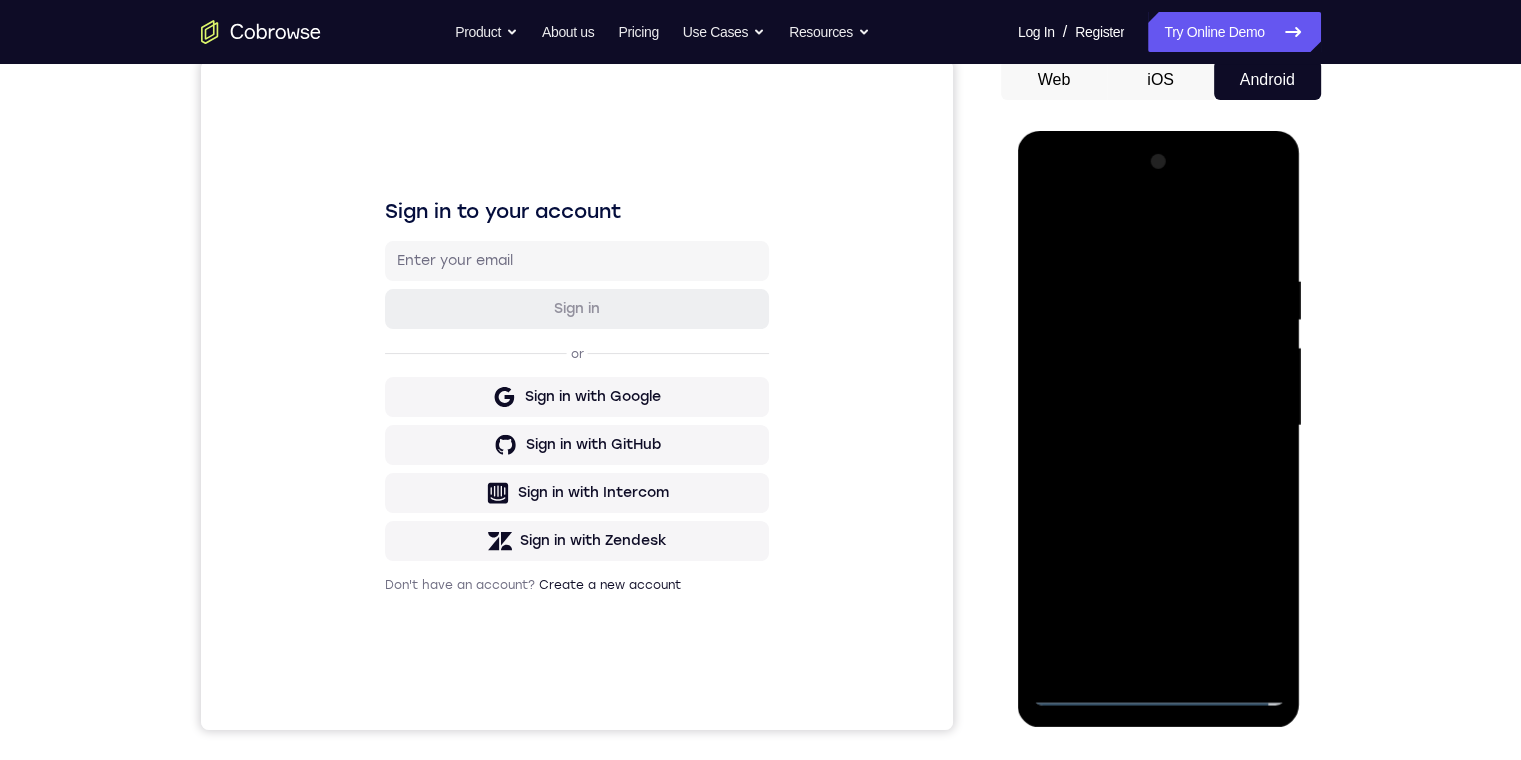 click at bounding box center [1159, 426] 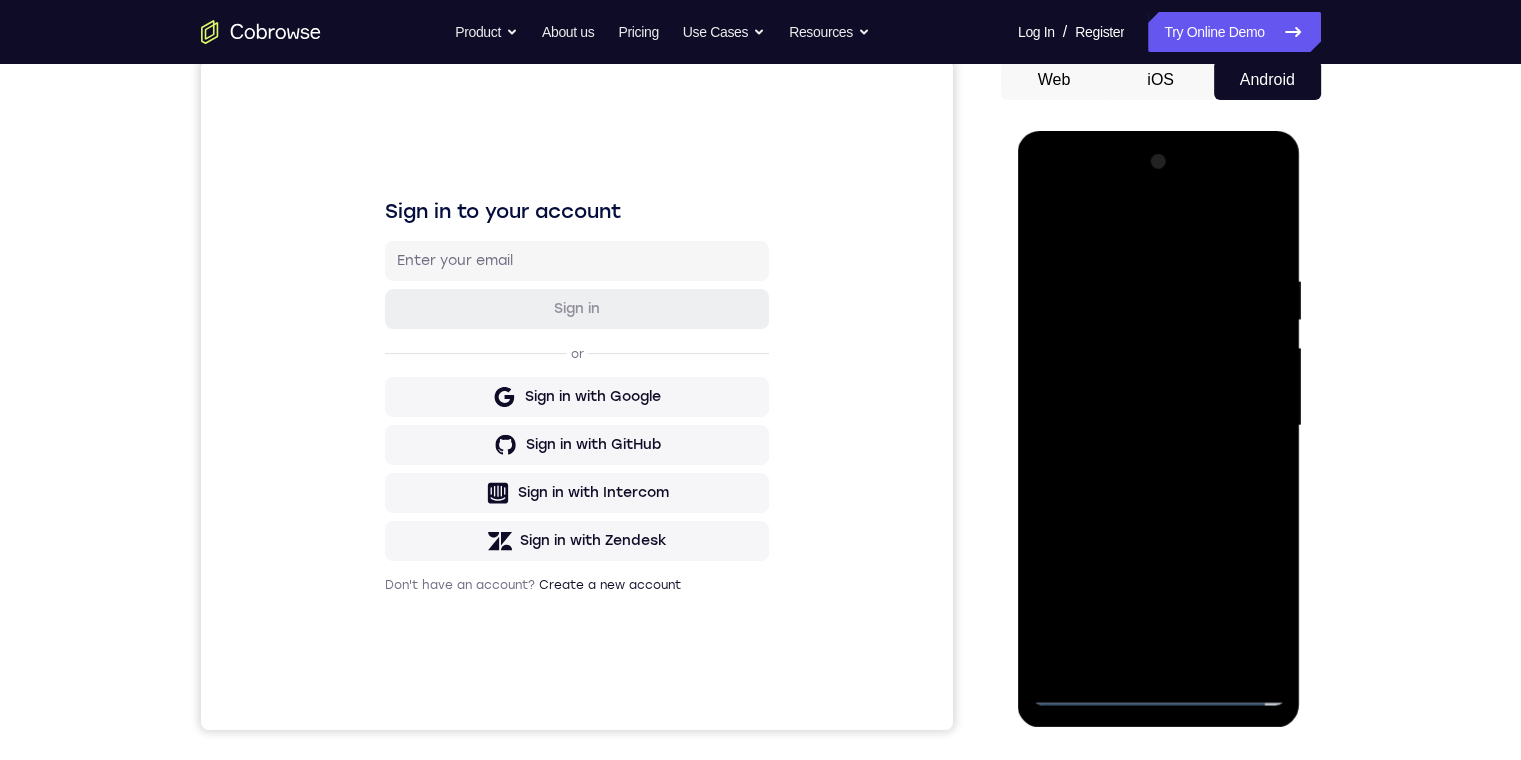 click at bounding box center [1159, 426] 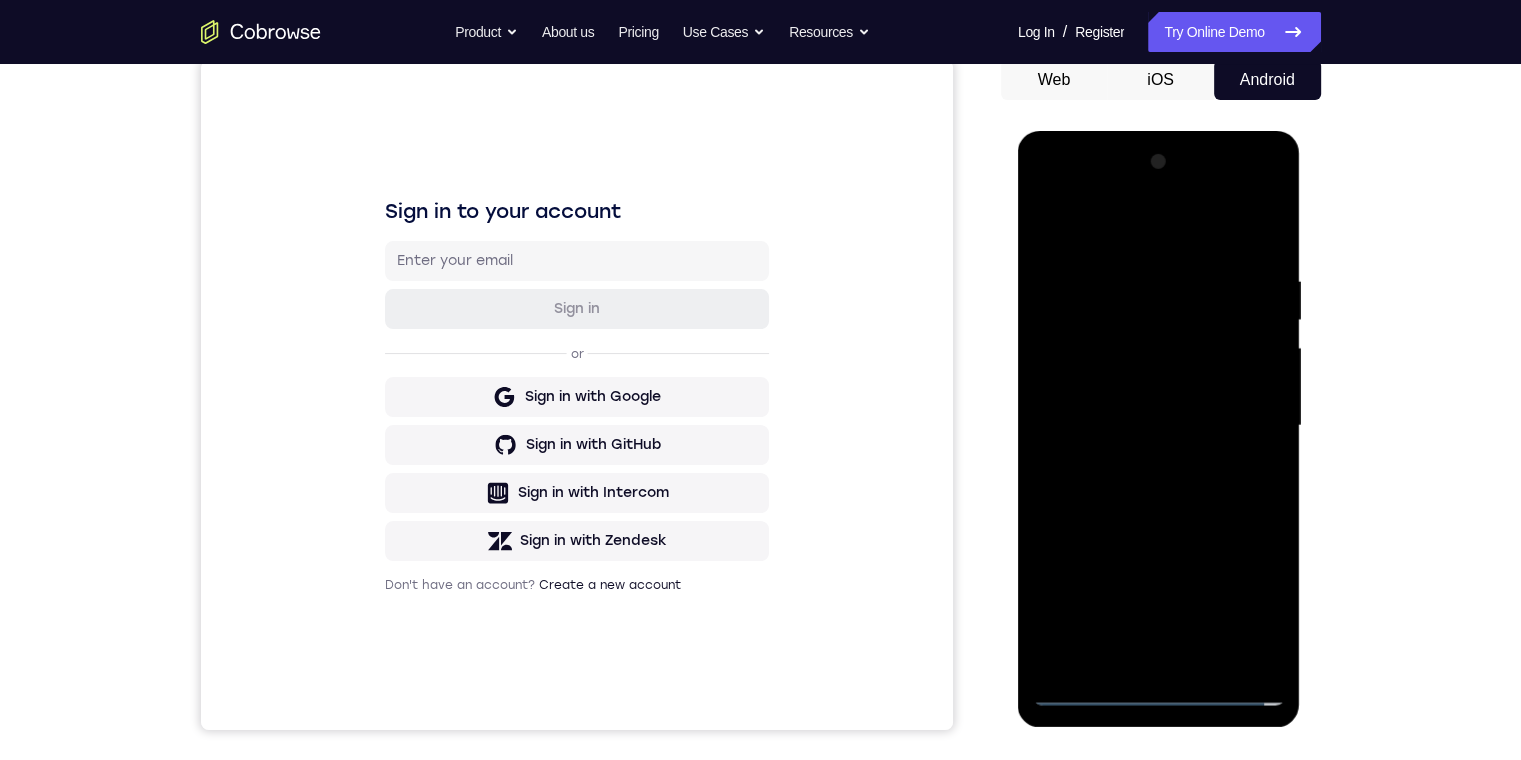 click at bounding box center [1159, 426] 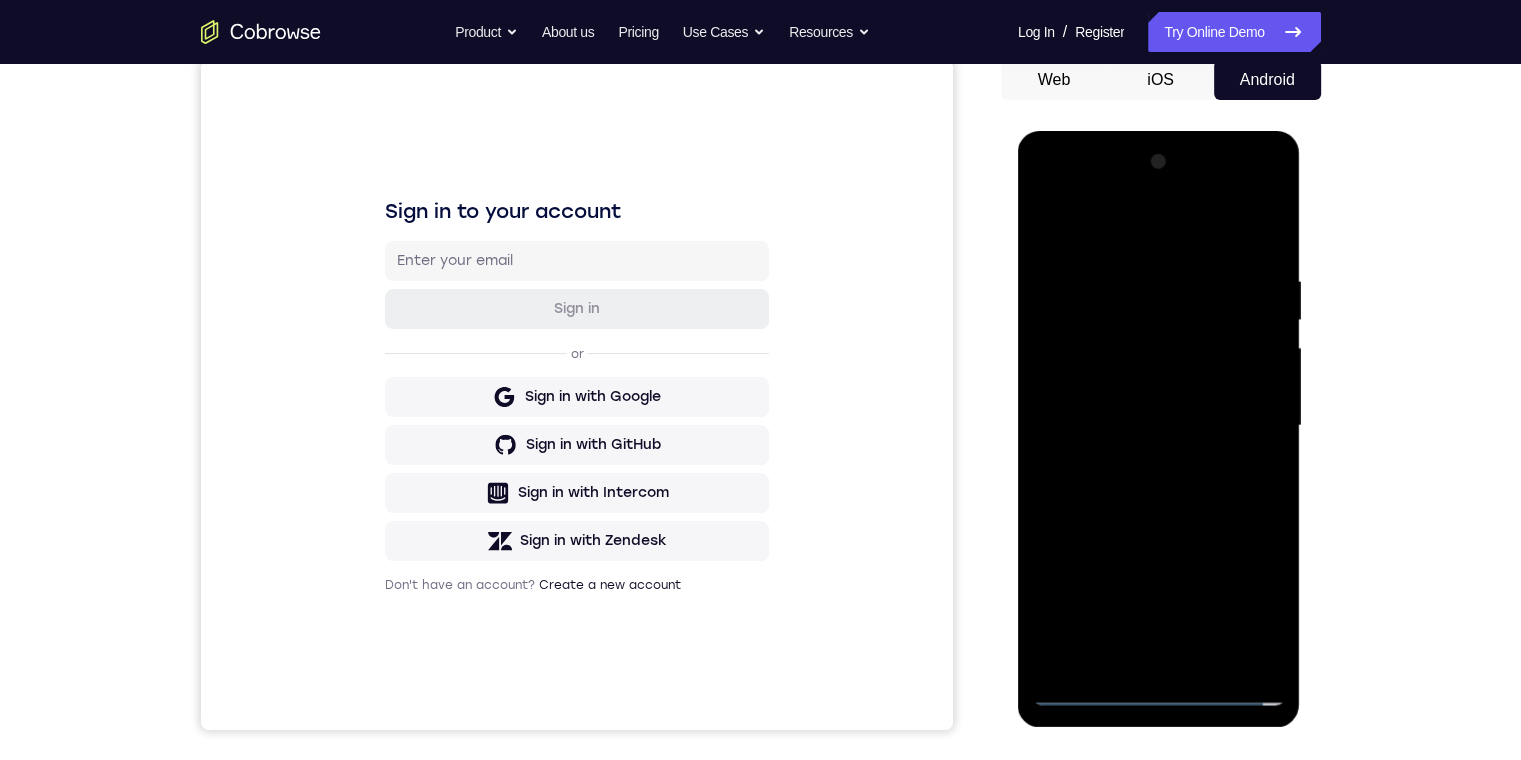 click at bounding box center (1159, 426) 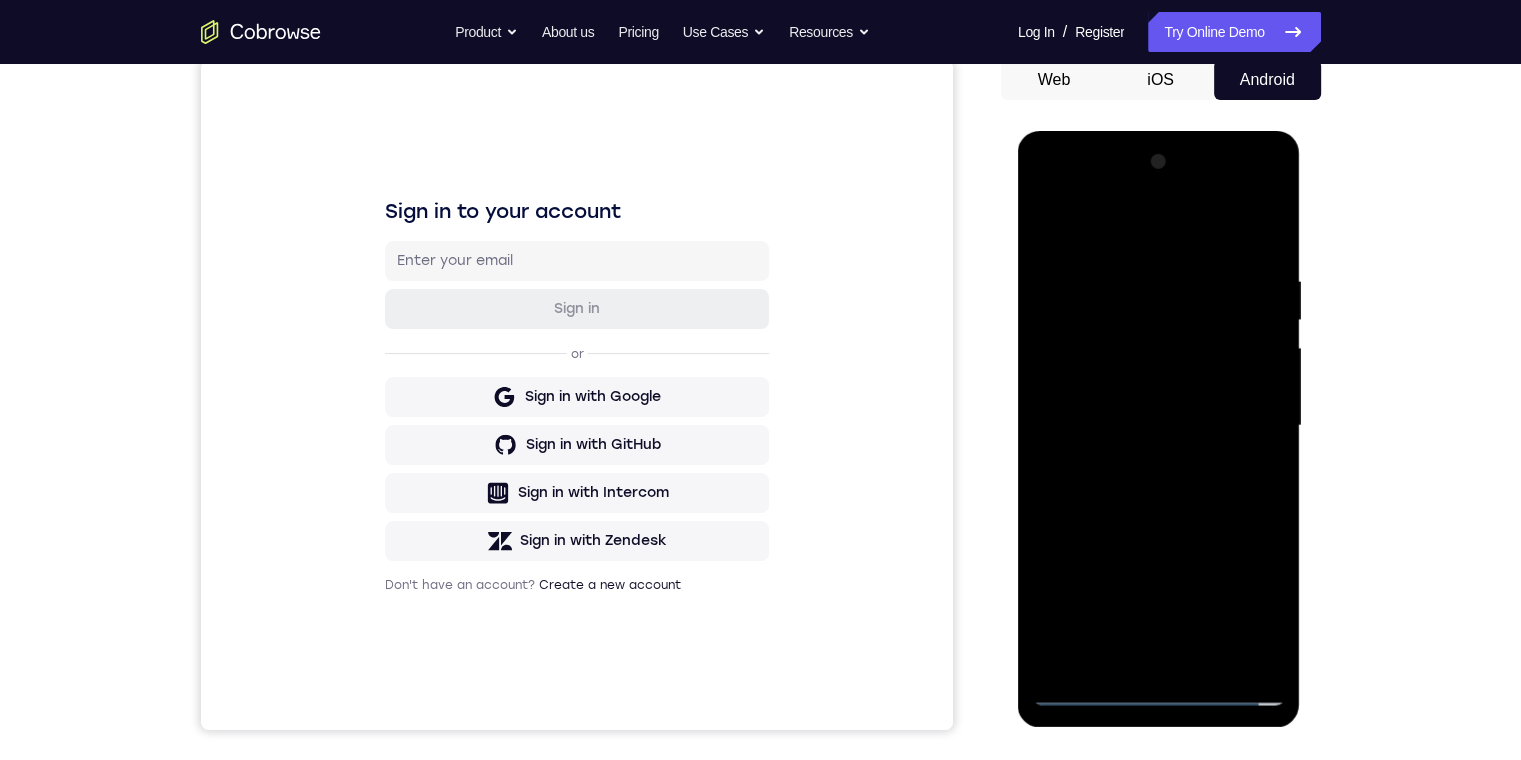 click at bounding box center [1159, 426] 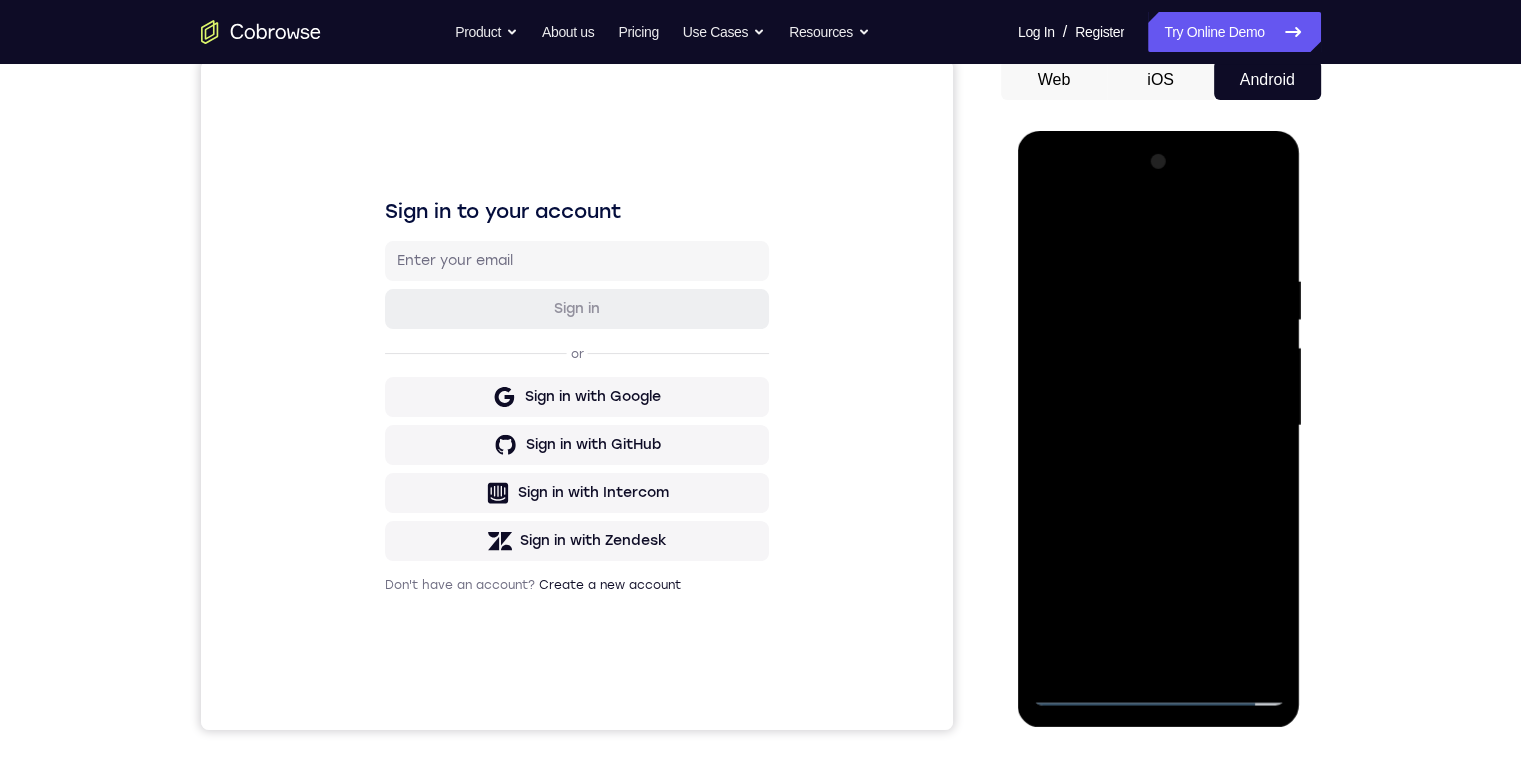 drag, startPoint x: 1162, startPoint y: 389, endPoint x: 1160, endPoint y: 304, distance: 85.02353 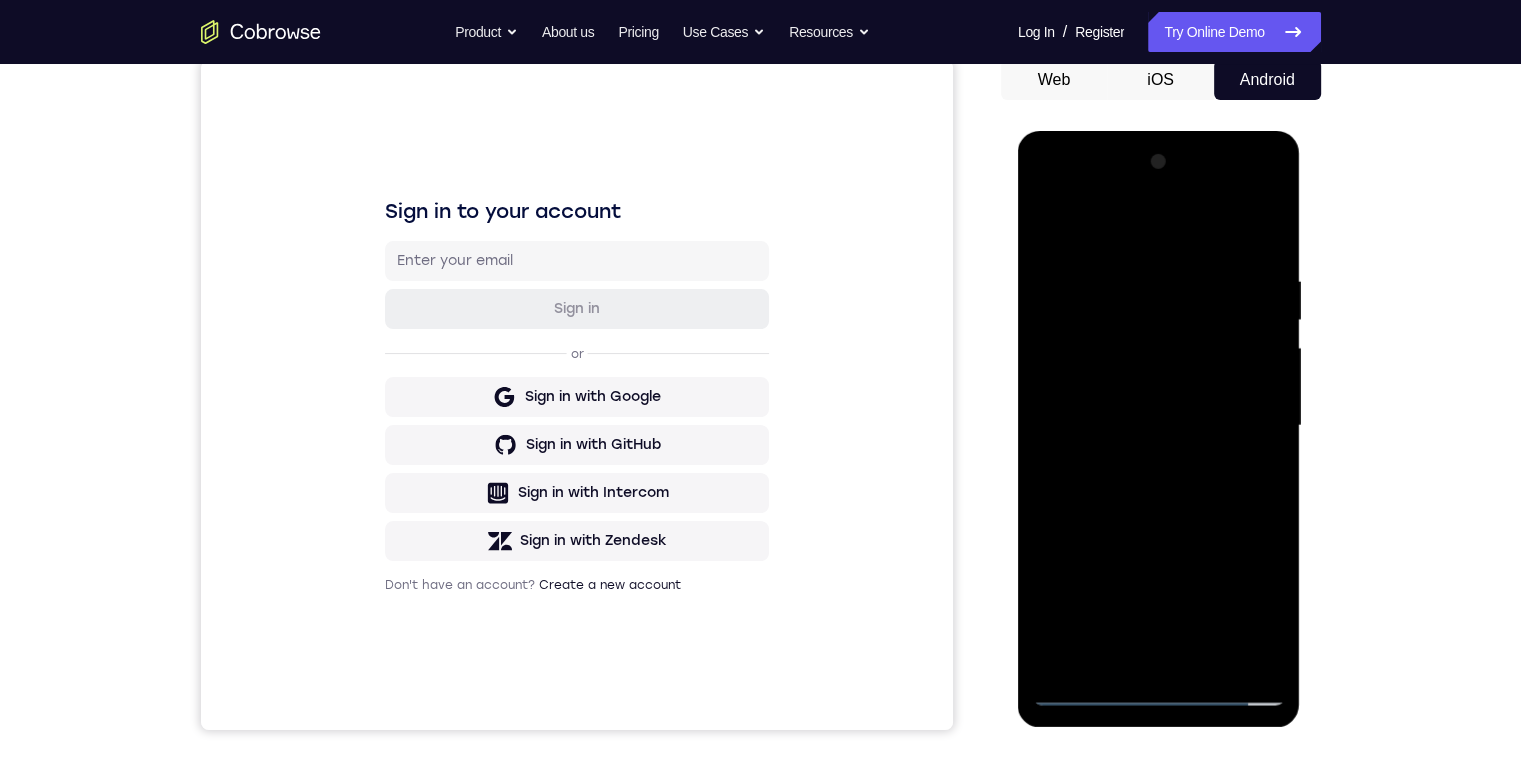 click at bounding box center [1159, 426] 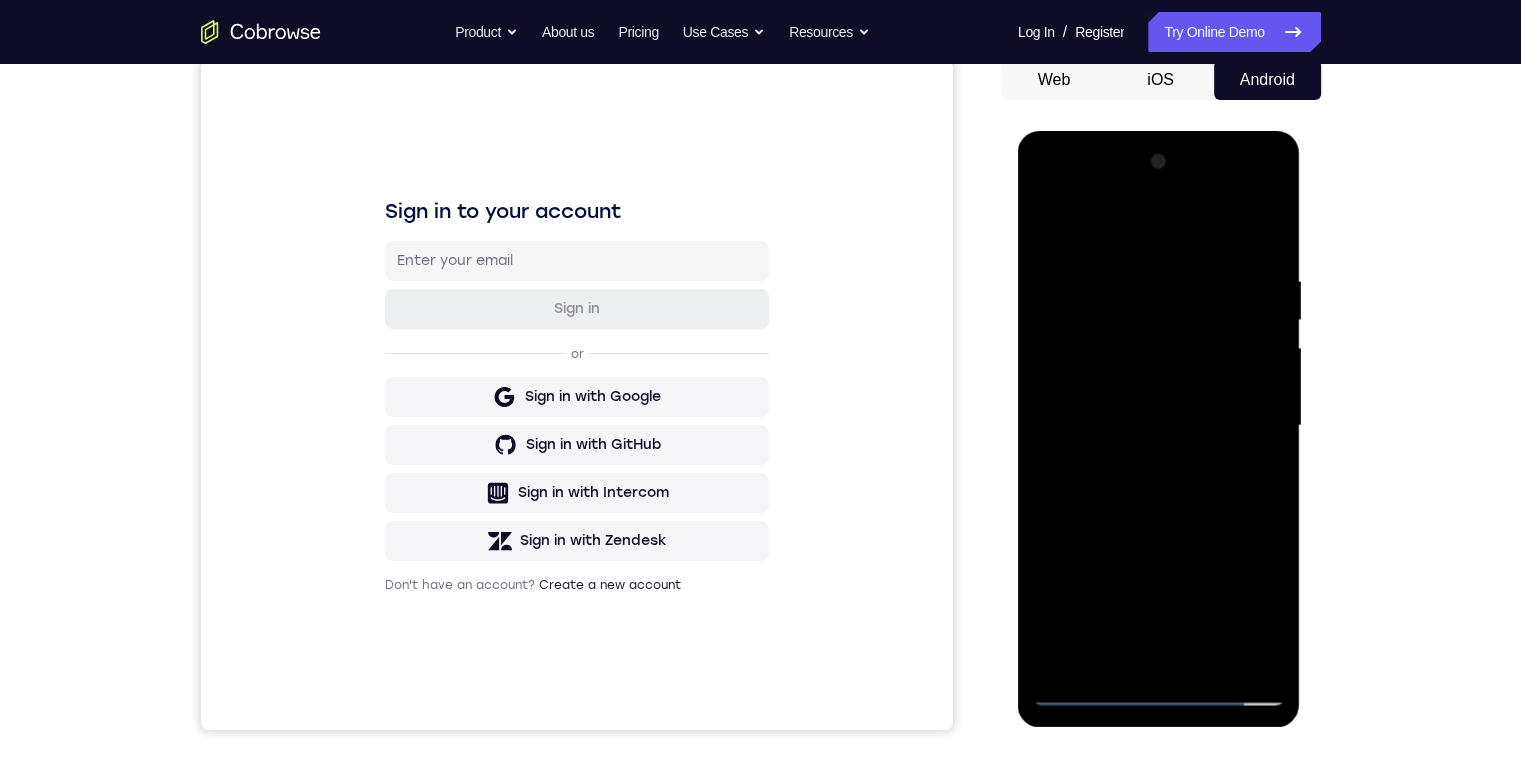 click at bounding box center (1159, 426) 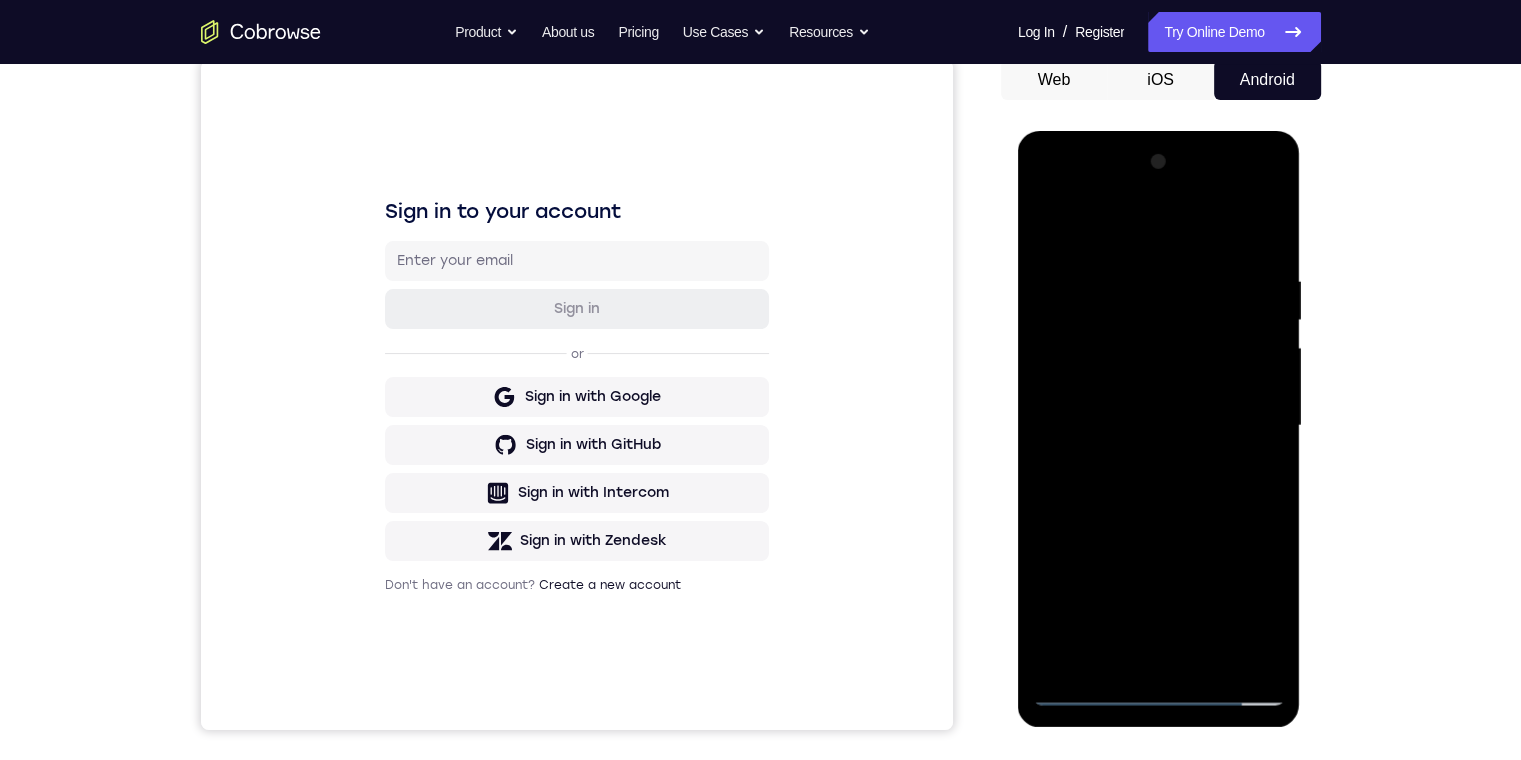 drag, startPoint x: 1086, startPoint y: 186, endPoint x: 1083, endPoint y: 197, distance: 11.401754 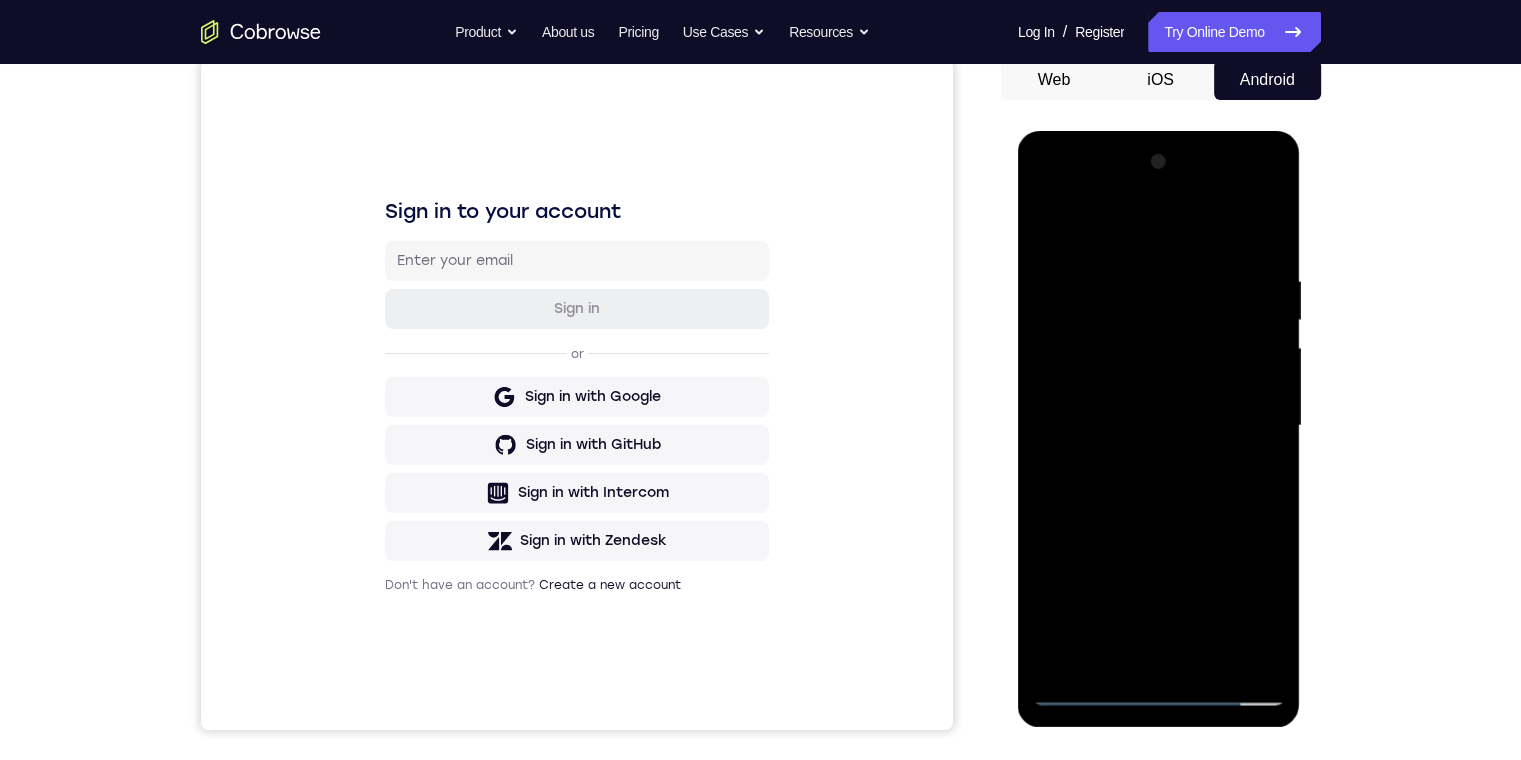 click at bounding box center [1159, 426] 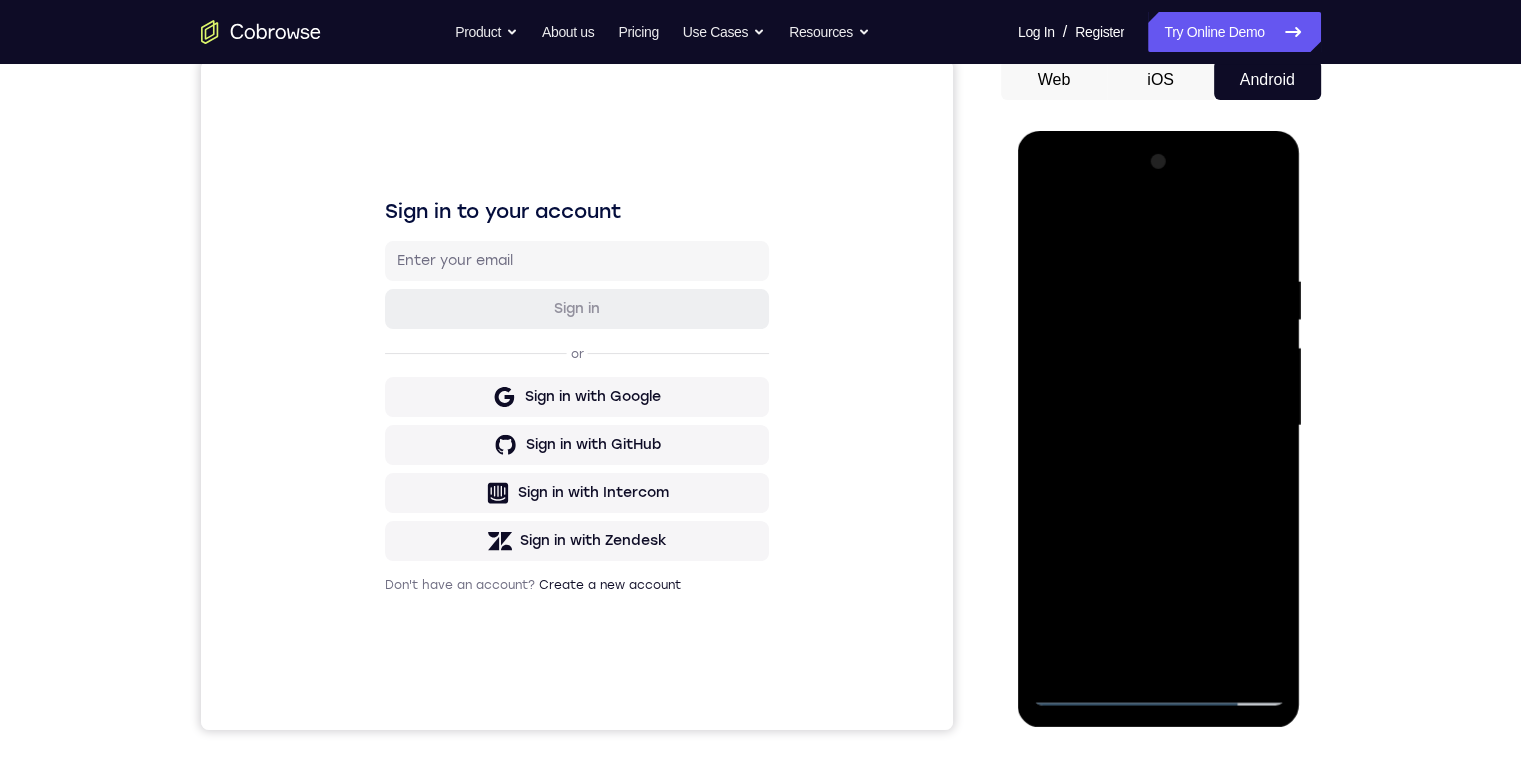 click at bounding box center (1159, 426) 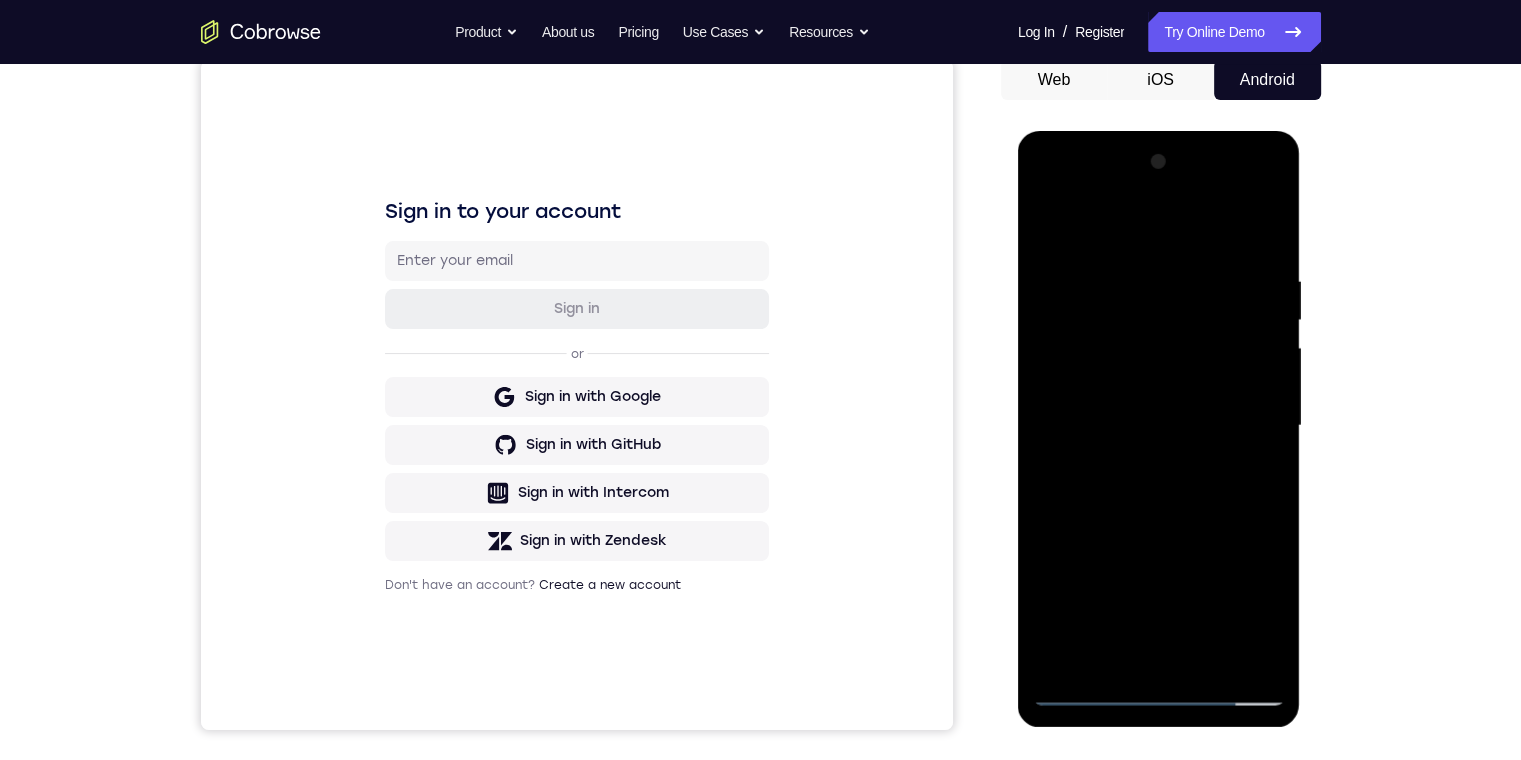 click at bounding box center (1159, 426) 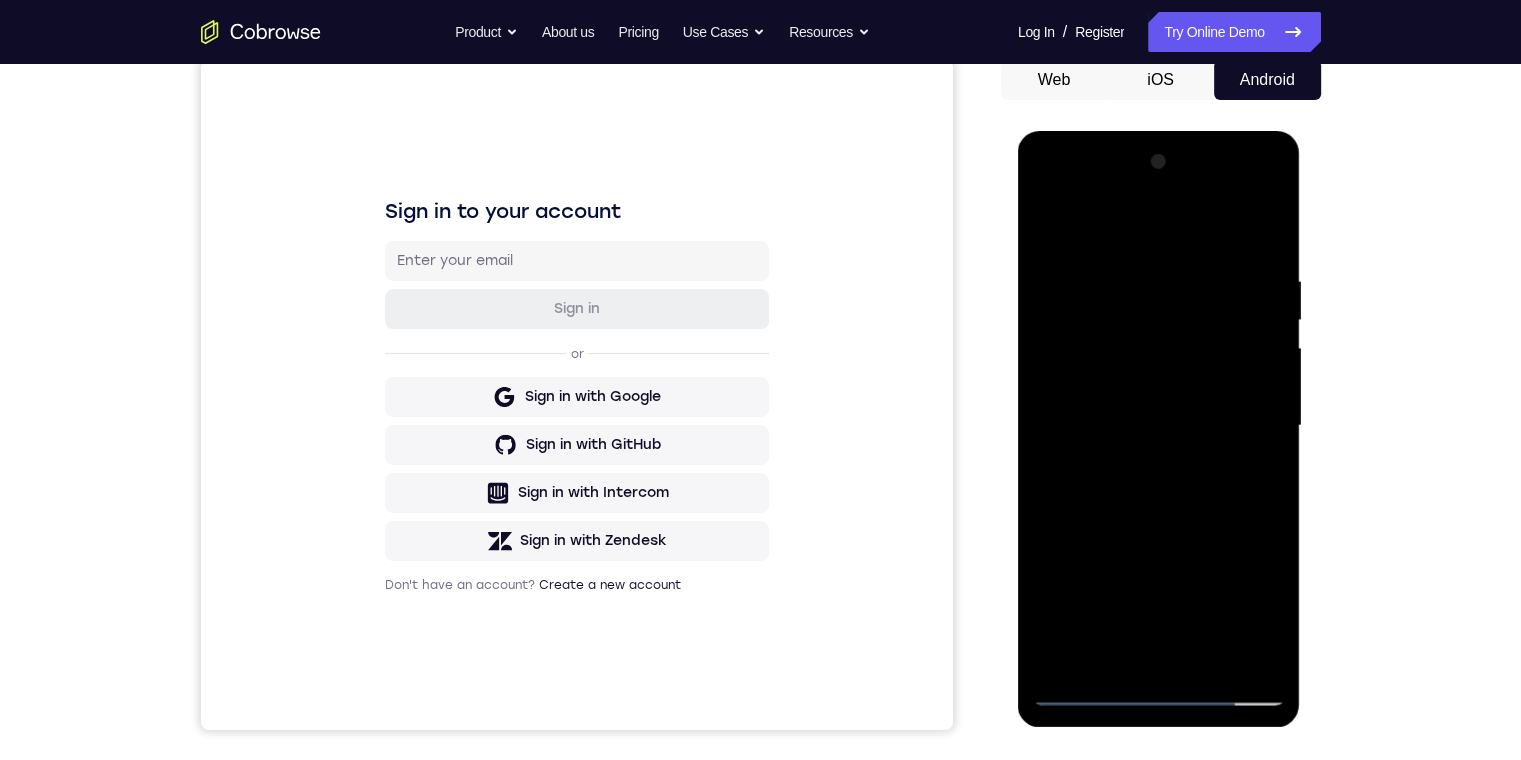 click at bounding box center [1159, 426] 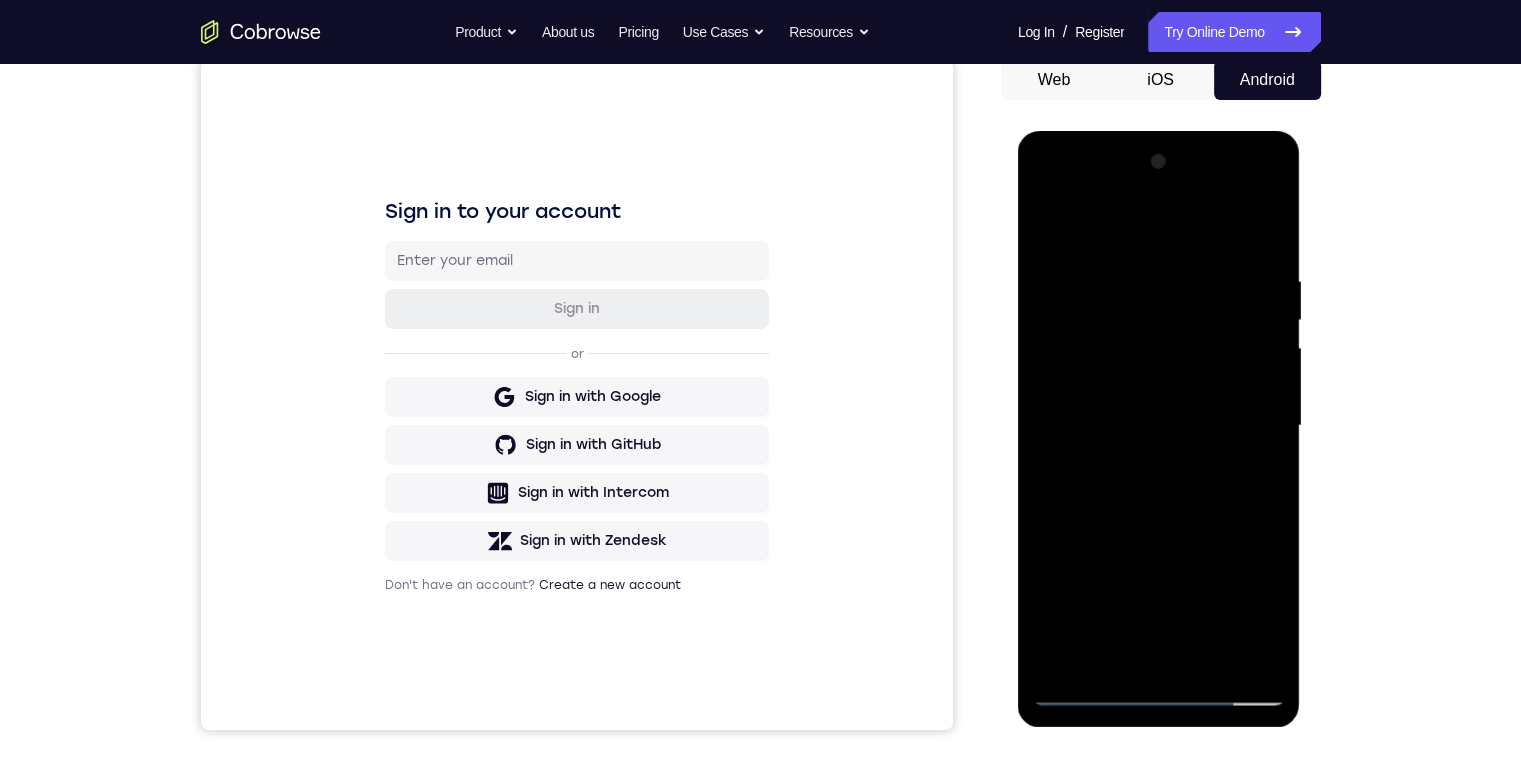 click at bounding box center [1159, 426] 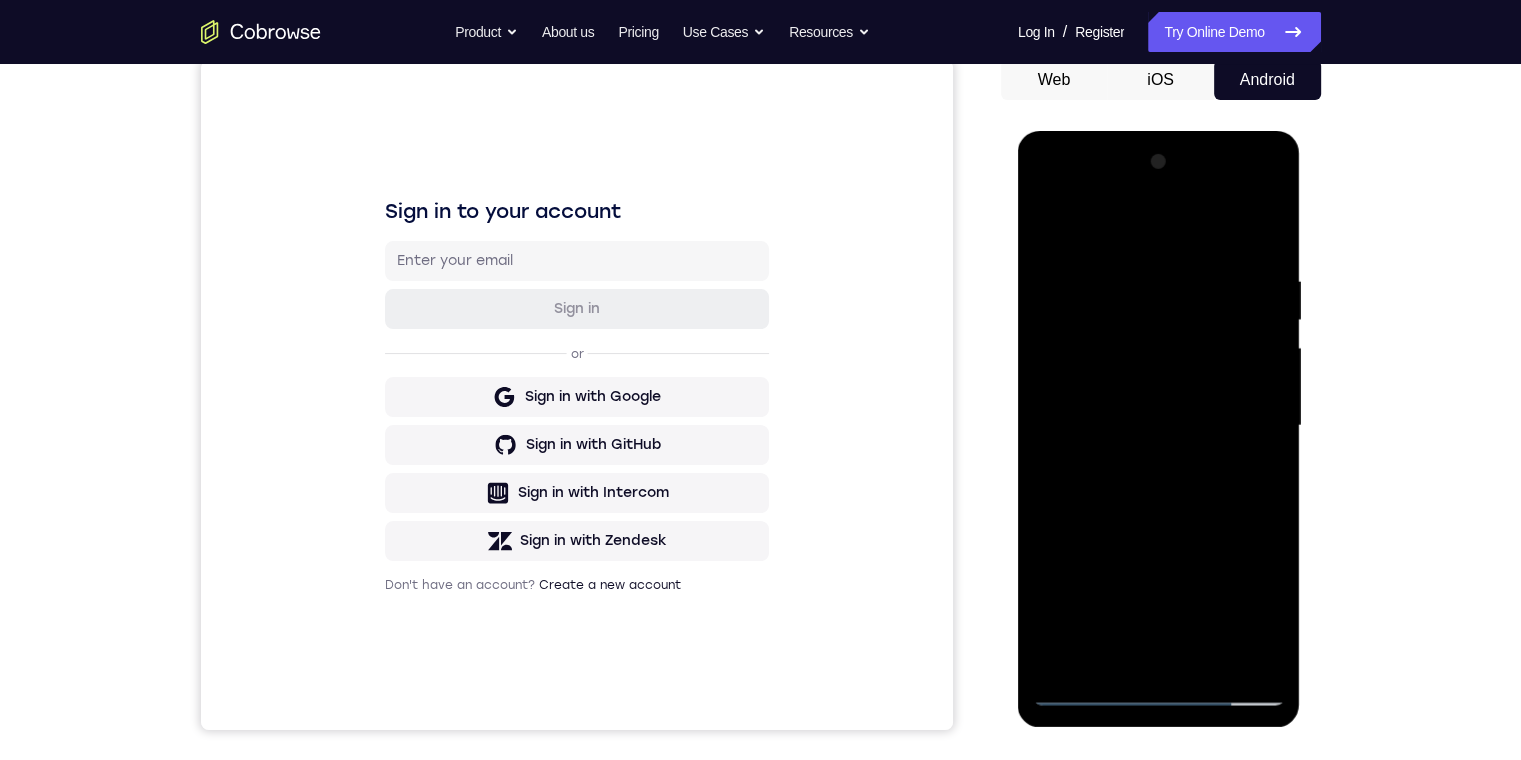 click at bounding box center [1159, 426] 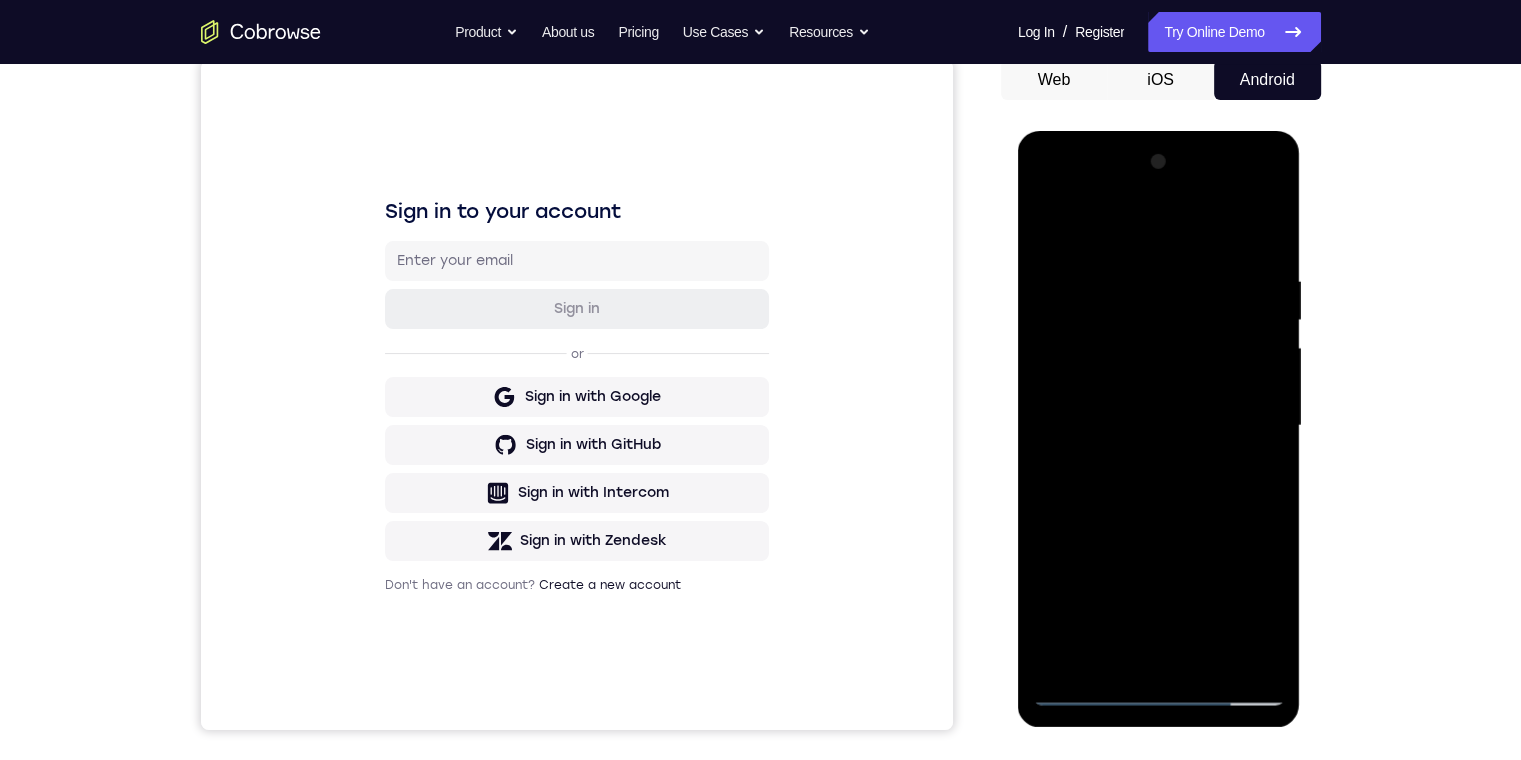 click at bounding box center [1159, 426] 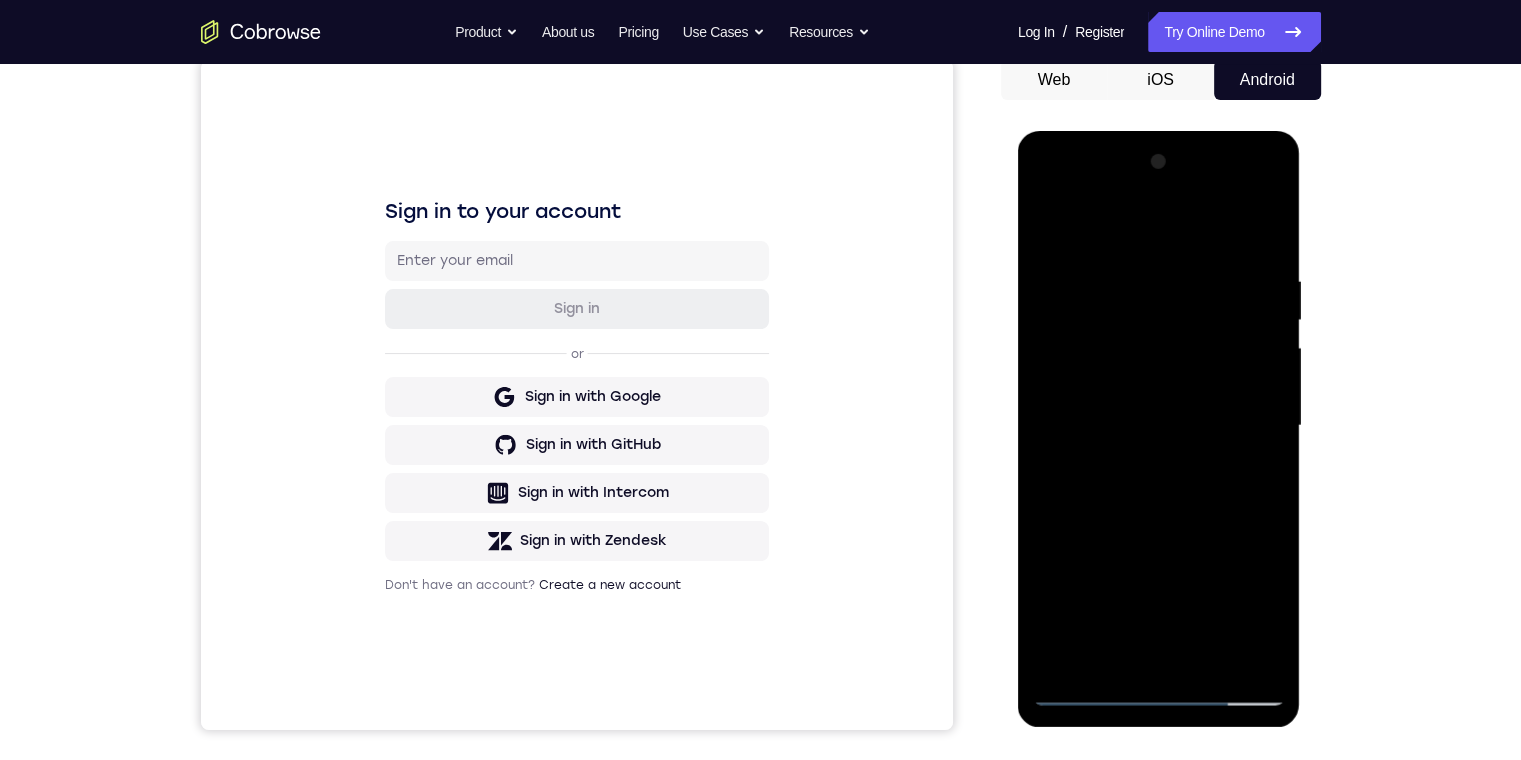 click at bounding box center (1159, 426) 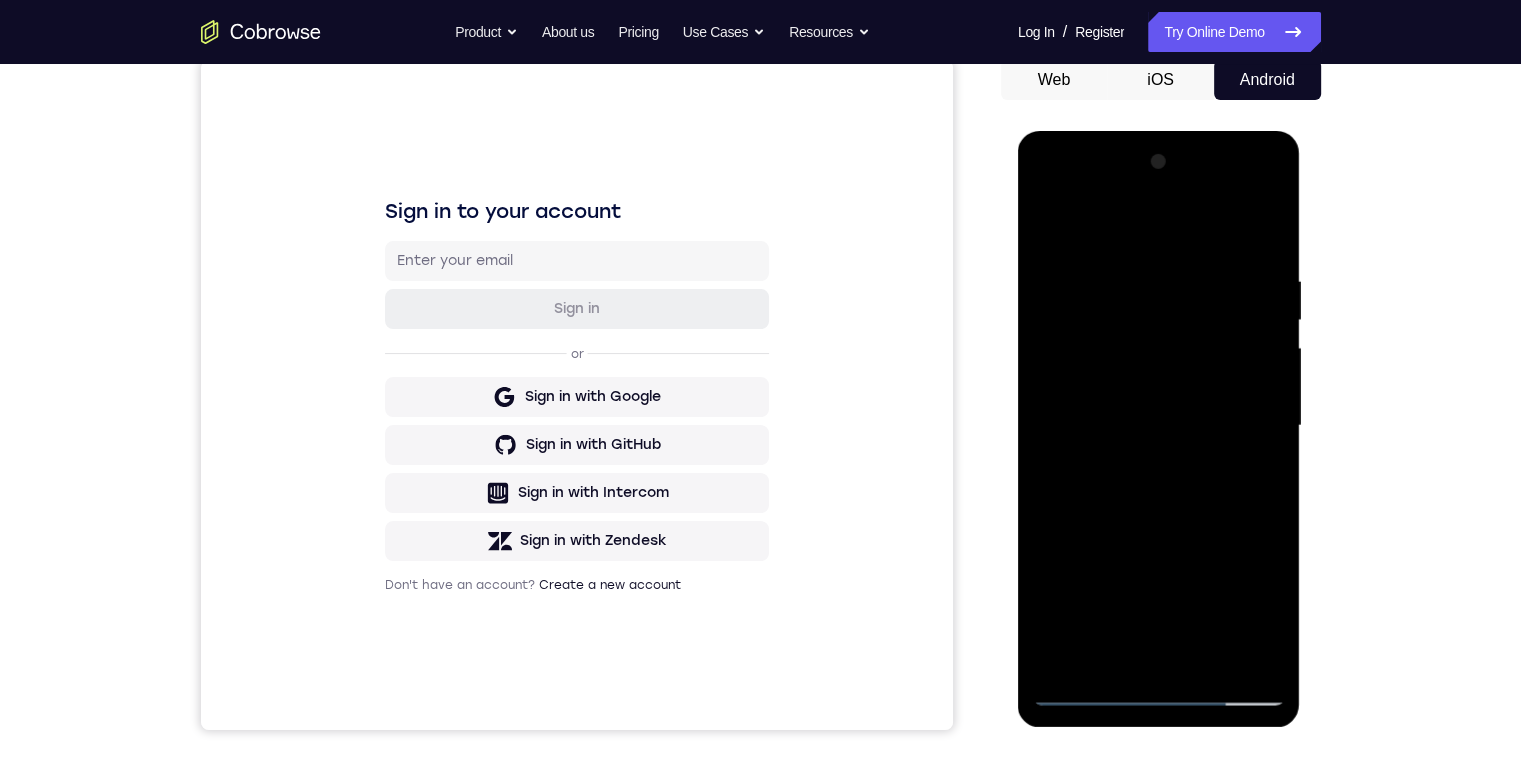 click at bounding box center [1159, 426] 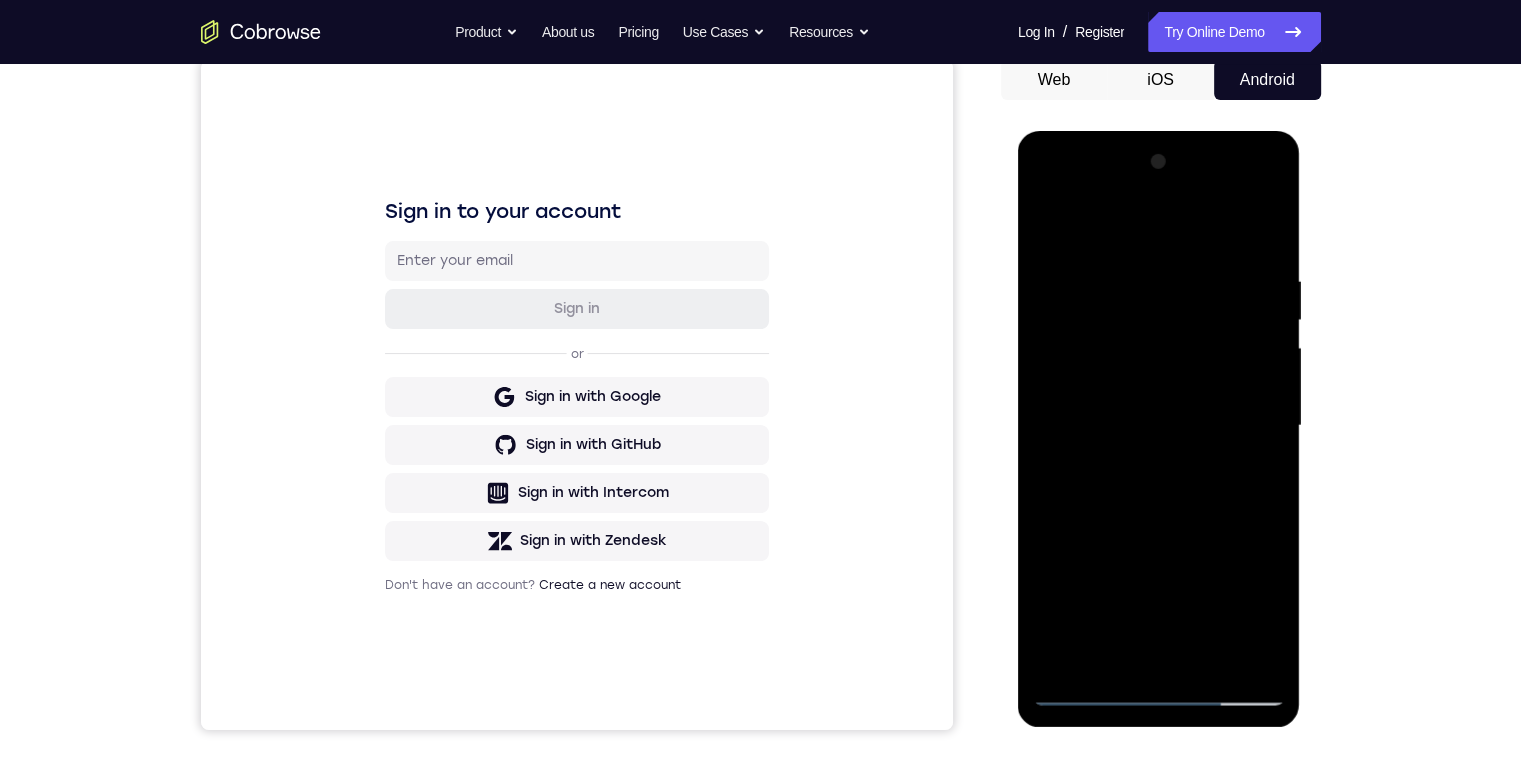 click at bounding box center (1159, 426) 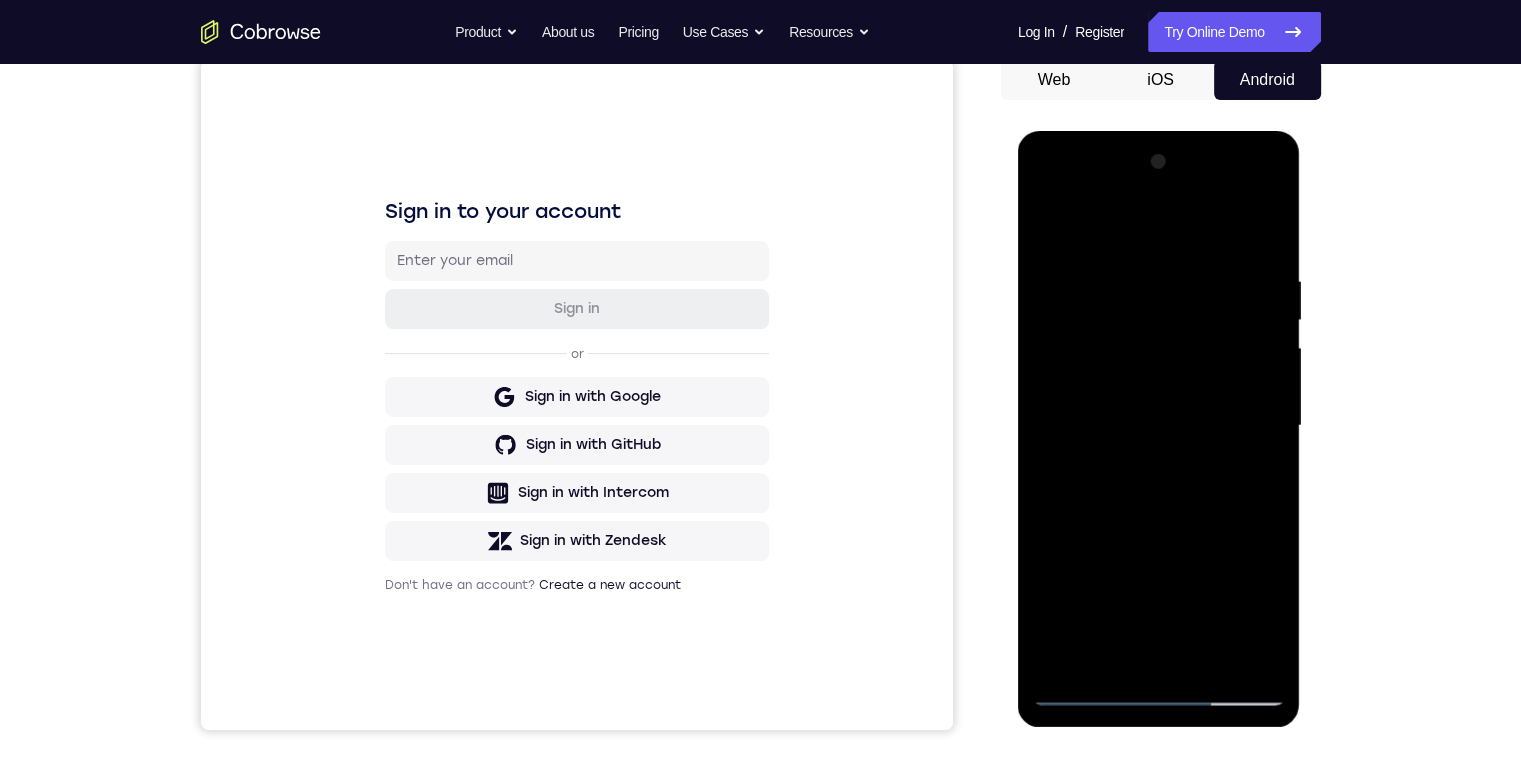 click at bounding box center (1159, 426) 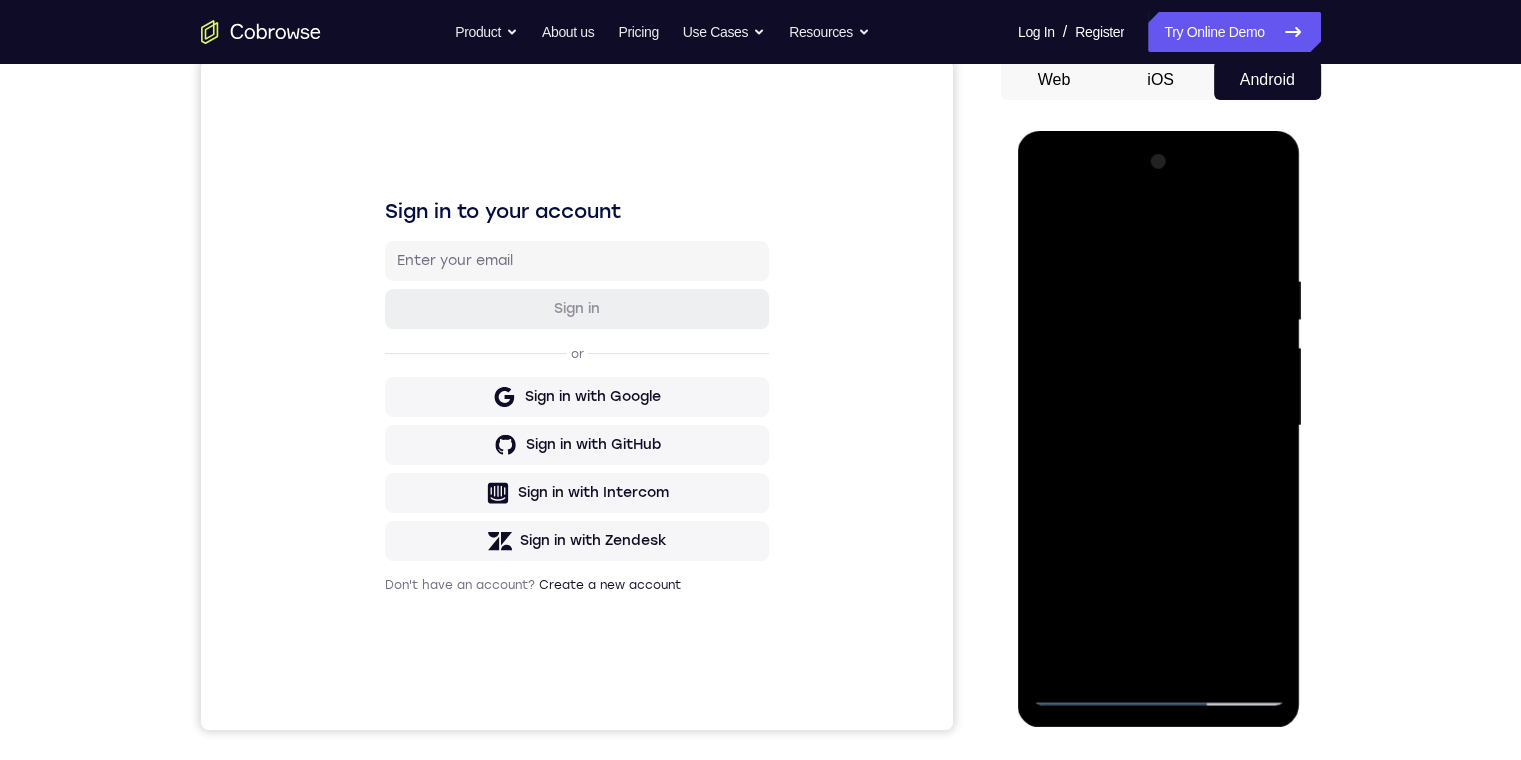 click at bounding box center [1159, 426] 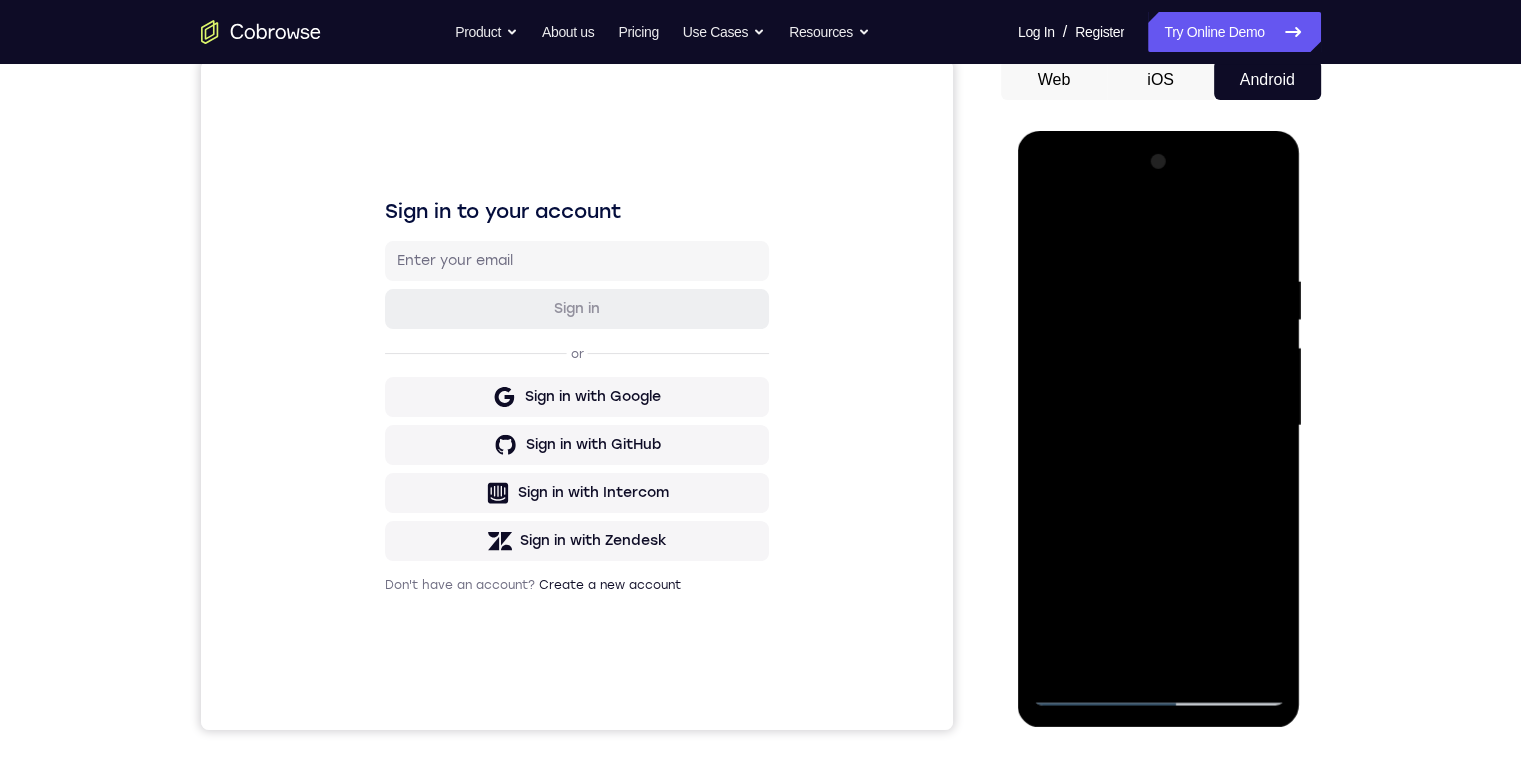 click at bounding box center (1159, 426) 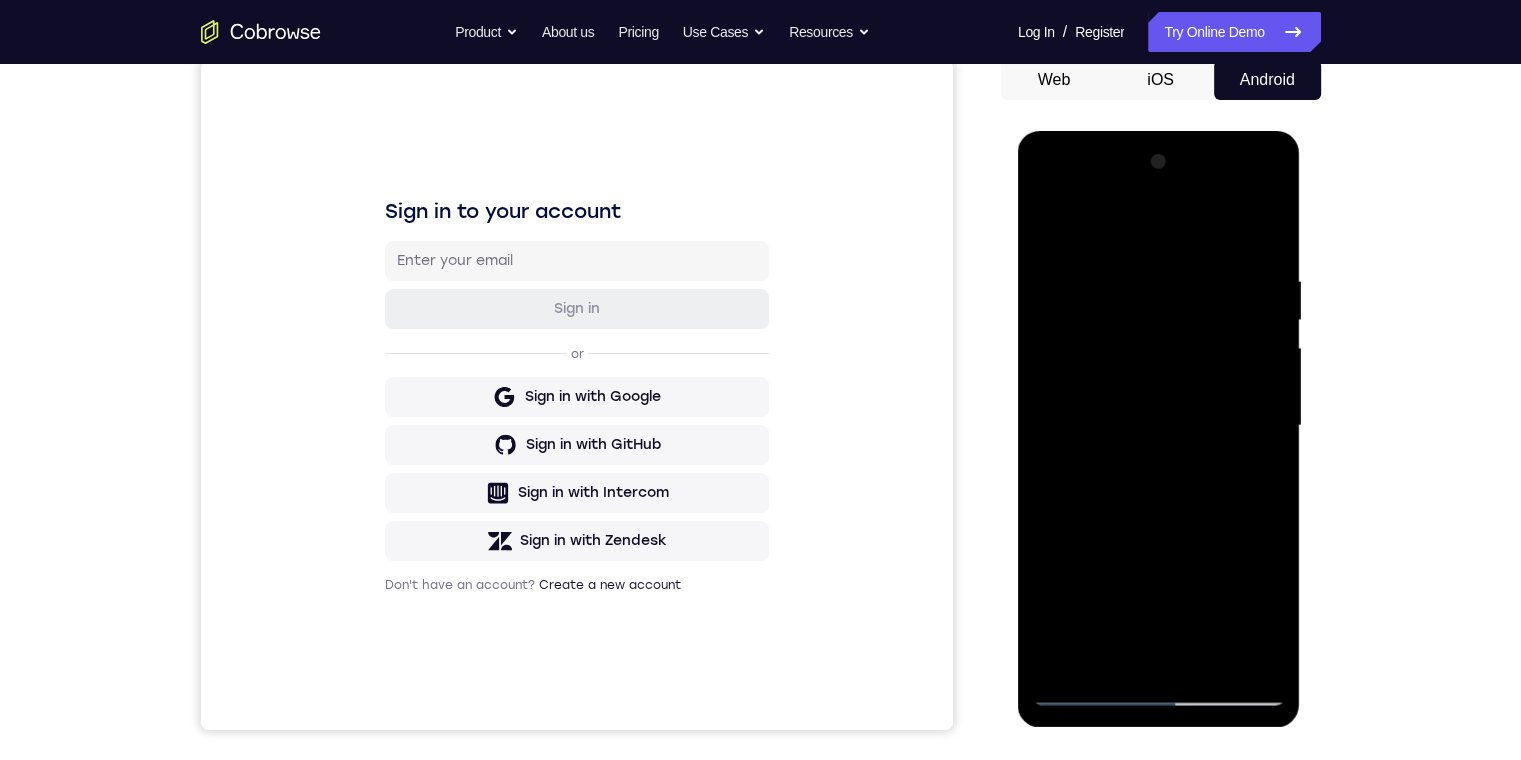 click at bounding box center [1159, 426] 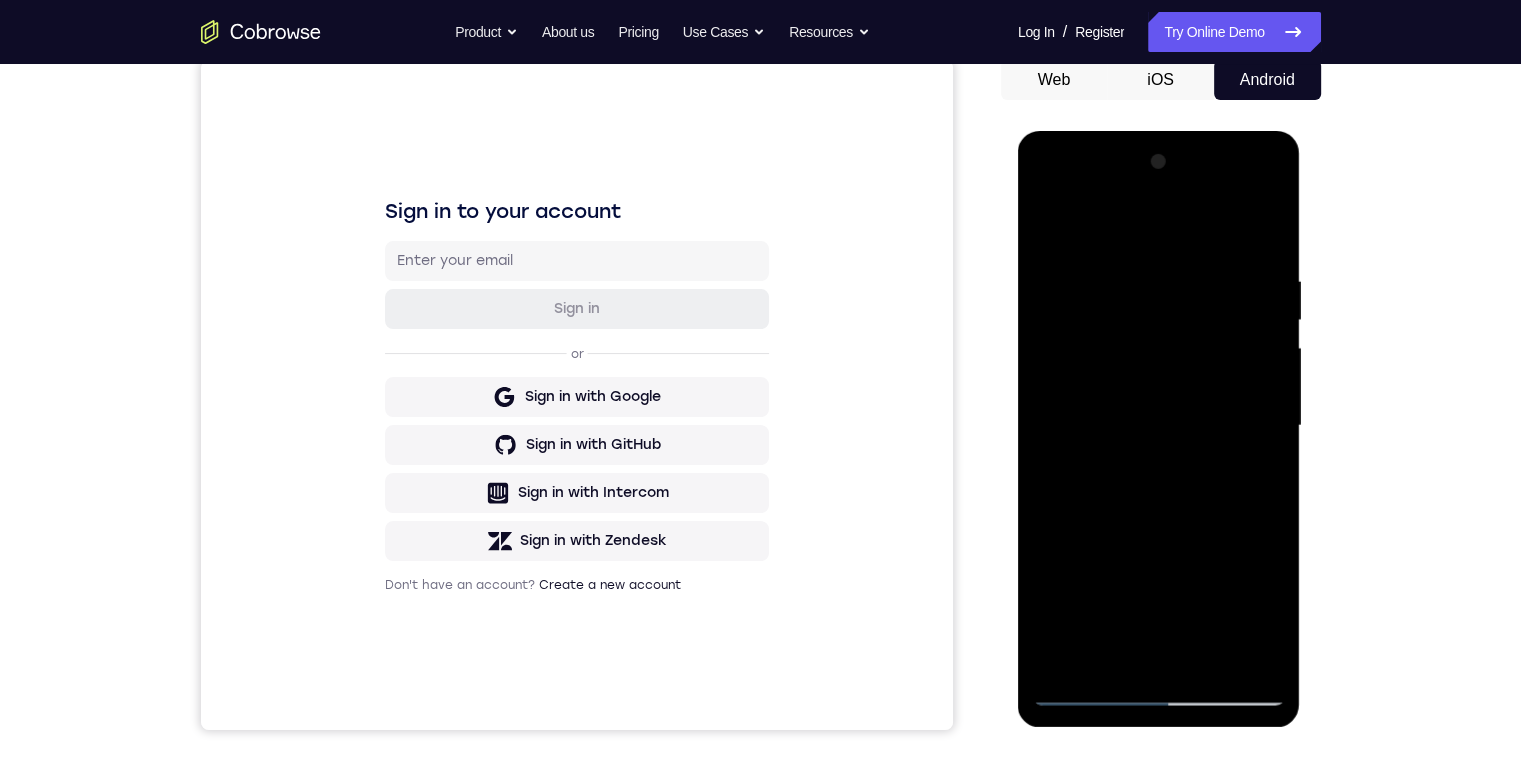 click at bounding box center [1159, 426] 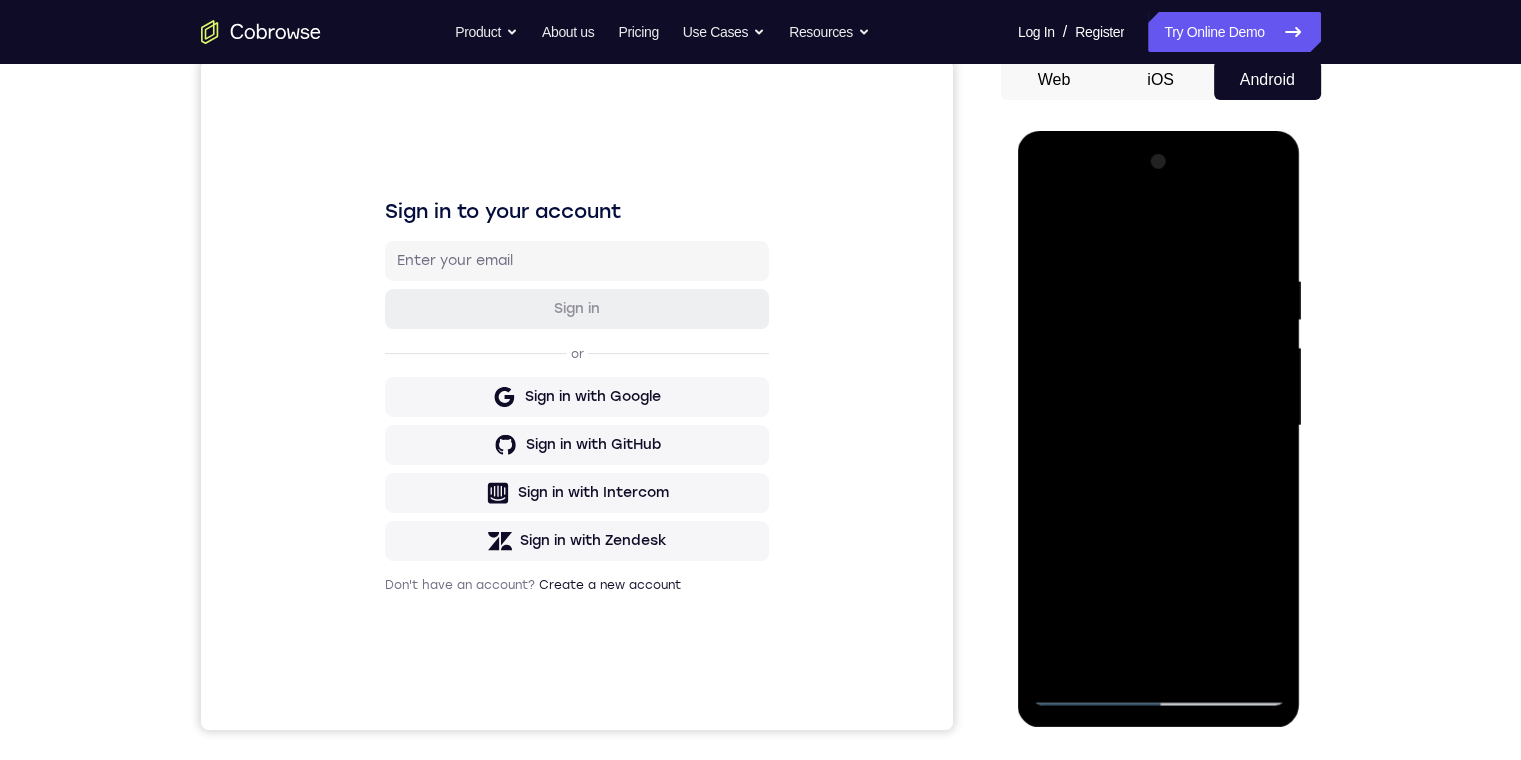 click at bounding box center (1159, 426) 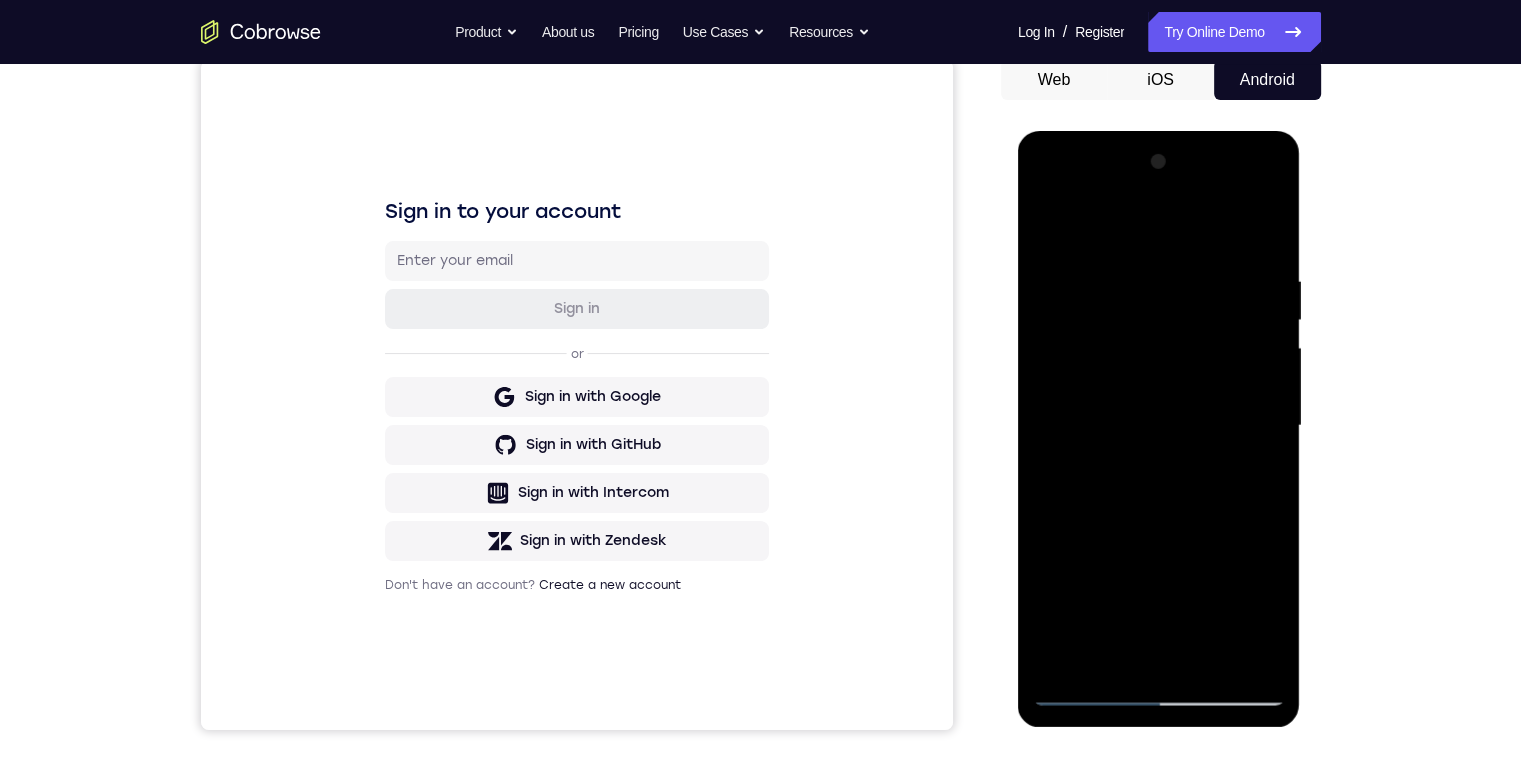 drag, startPoint x: 1197, startPoint y: 319, endPoint x: 2321, endPoint y: 447, distance: 1131.2648 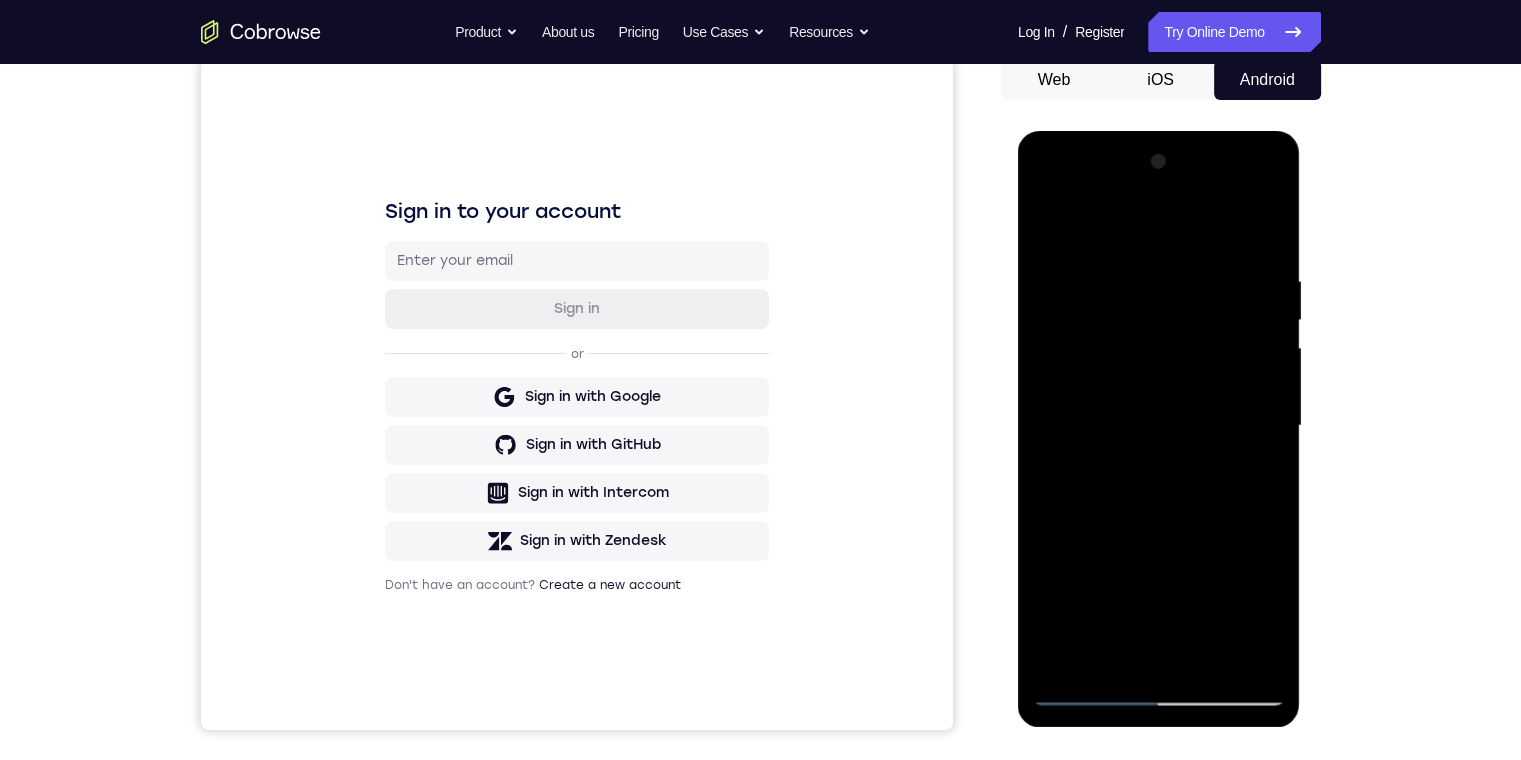 click at bounding box center (1159, 426) 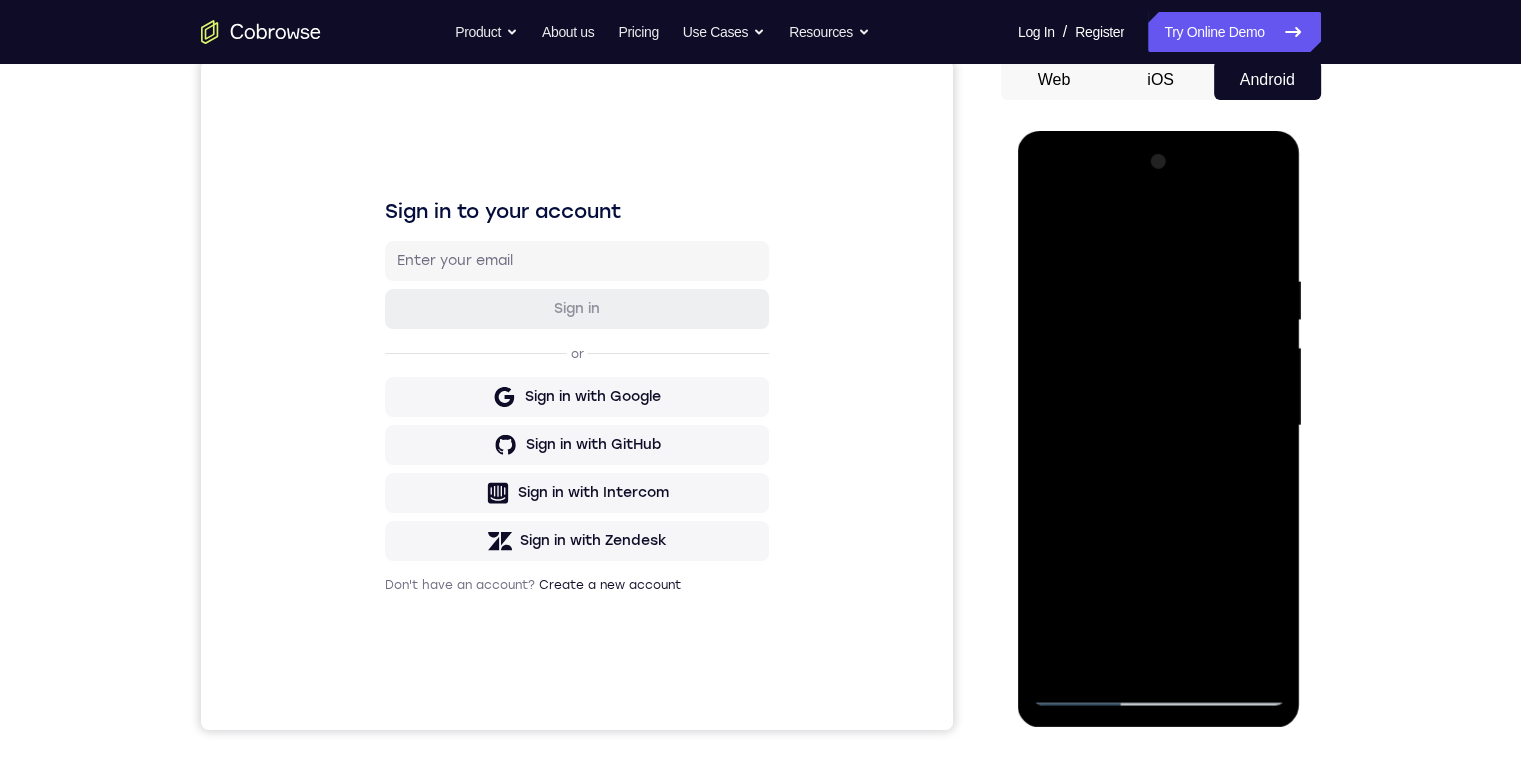 click at bounding box center [1159, 426] 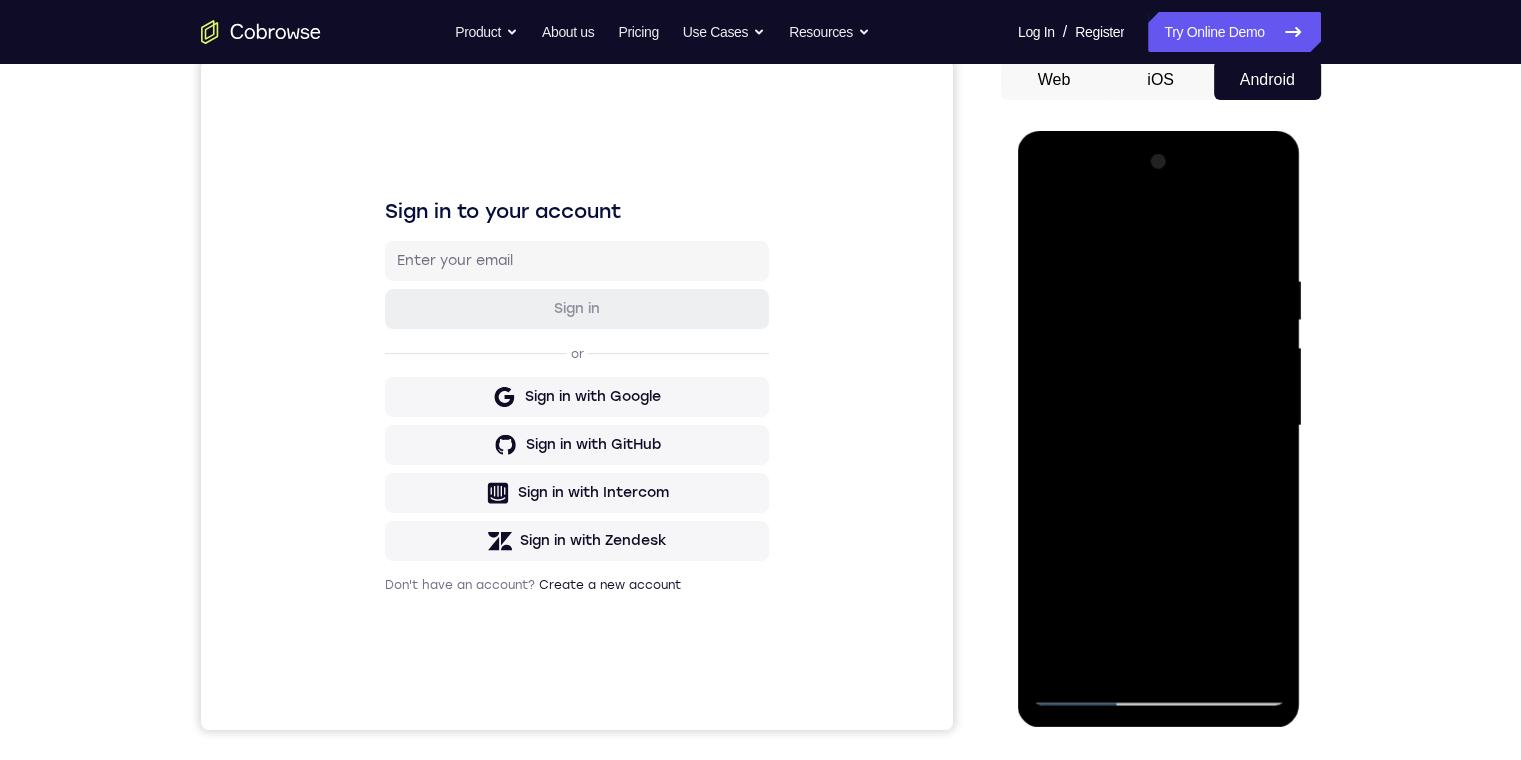click at bounding box center [1159, 426] 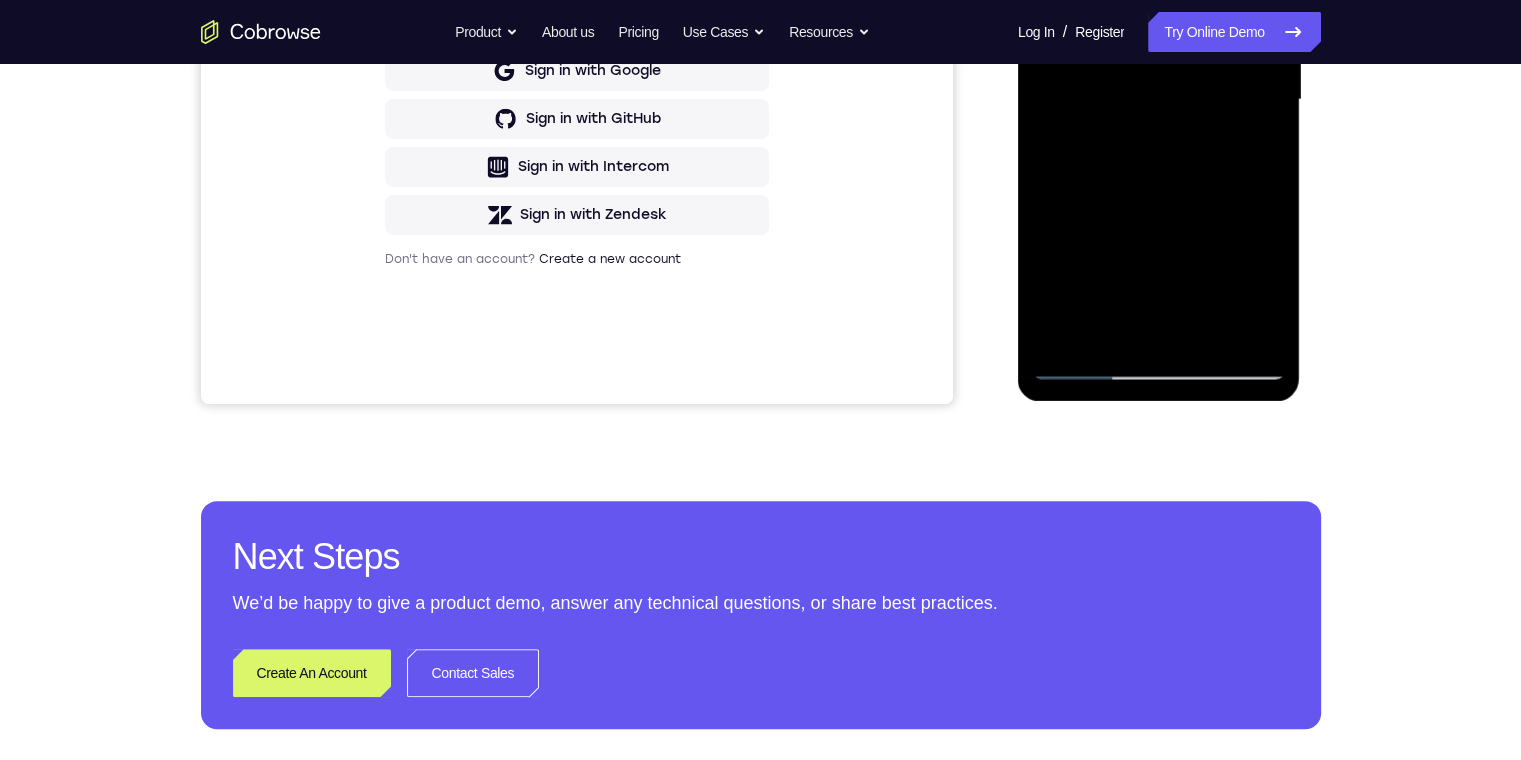 scroll, scrollTop: 200, scrollLeft: 0, axis: vertical 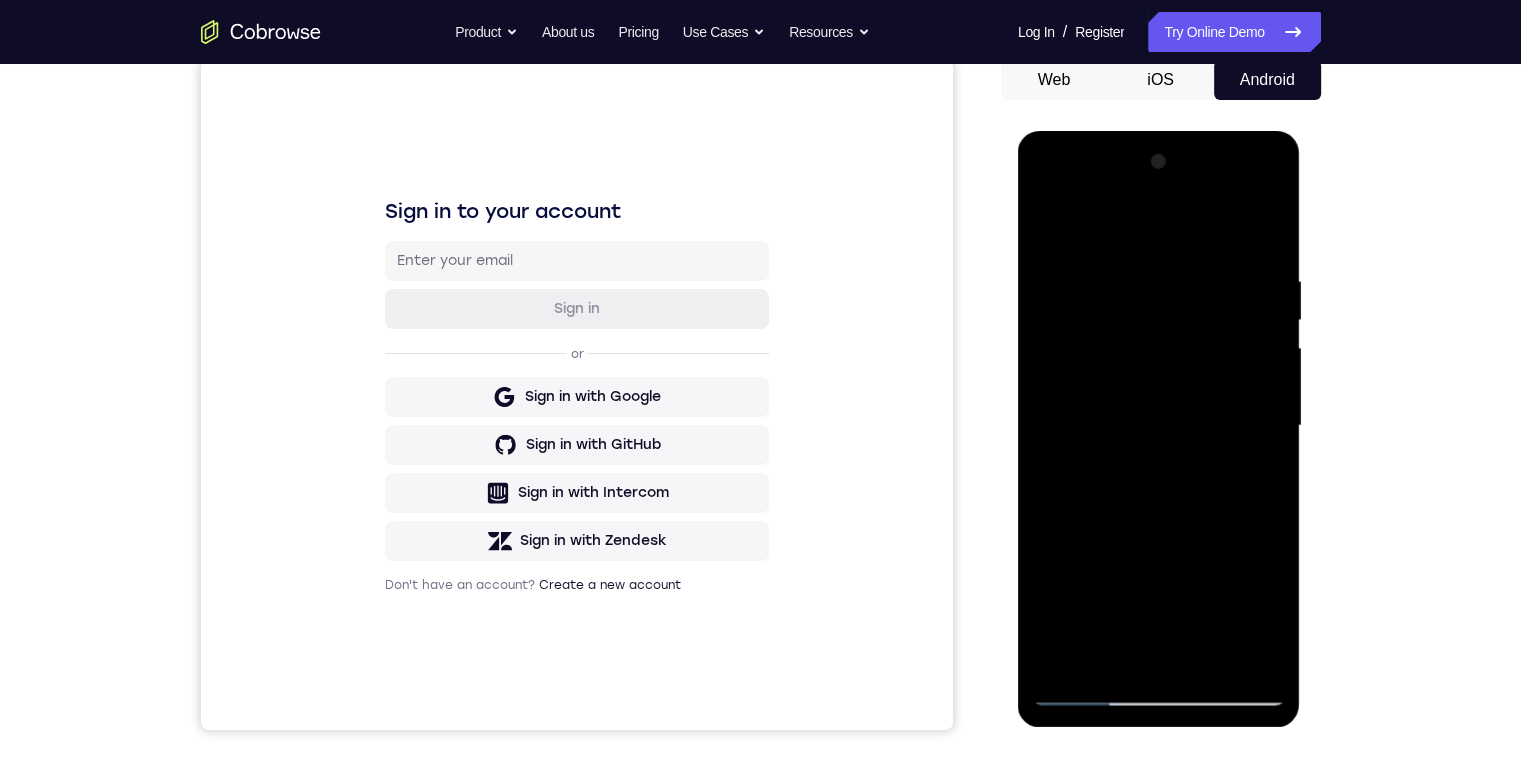 click at bounding box center [1159, 426] 